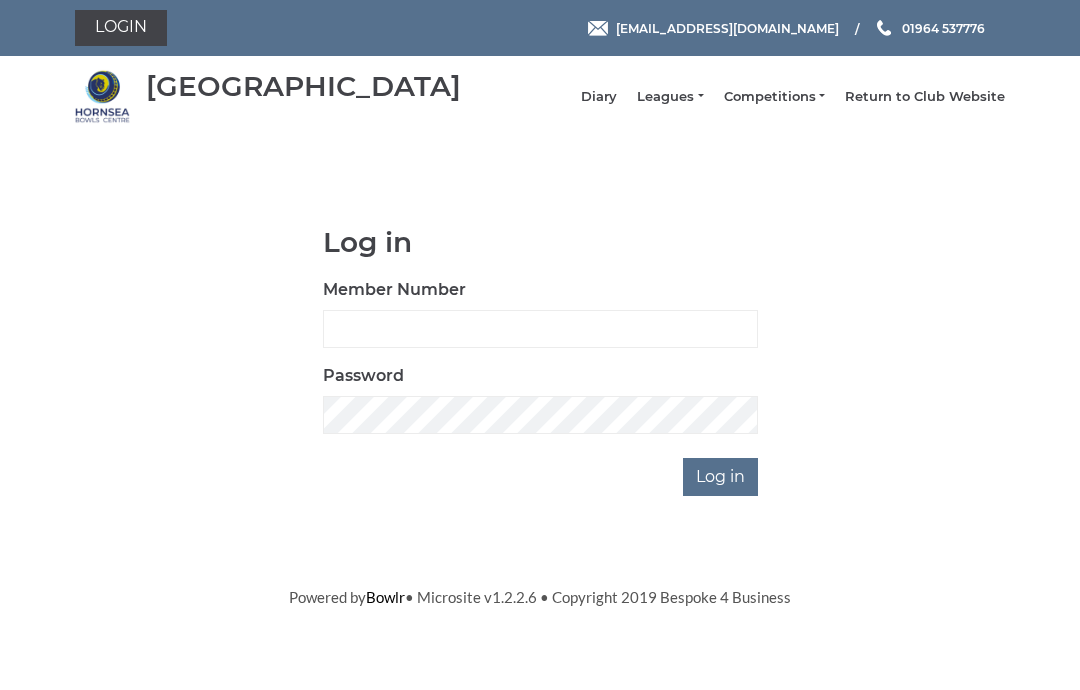 click on "Log in
Member Number              Password              Log in" at bounding box center [540, 361] 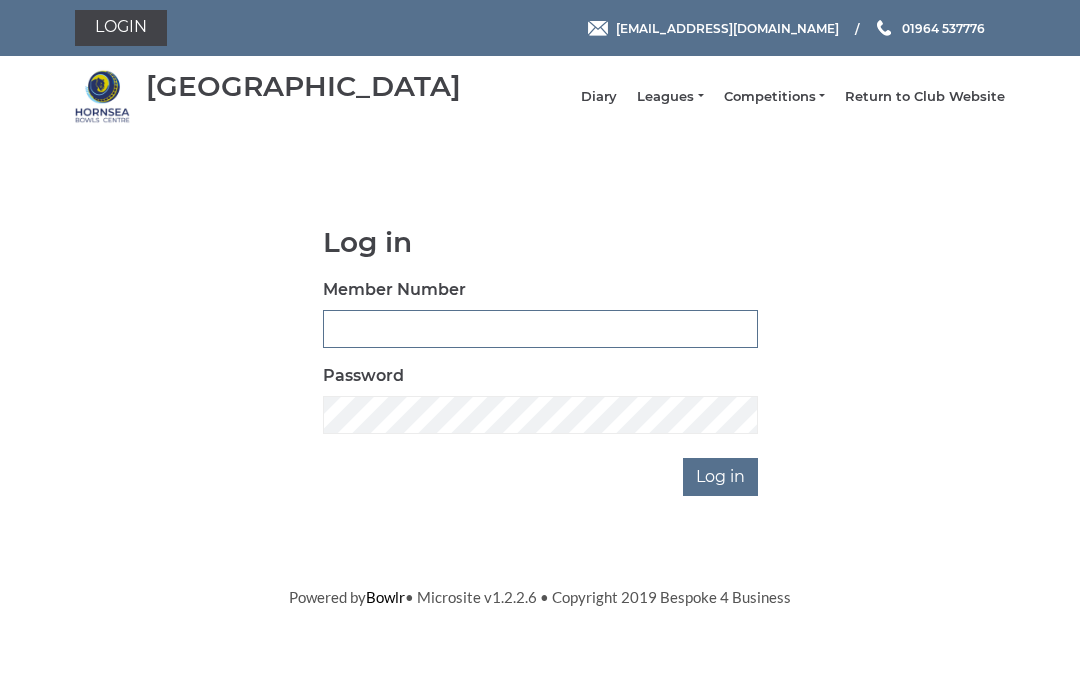 click on "Member Number" at bounding box center [540, 329] 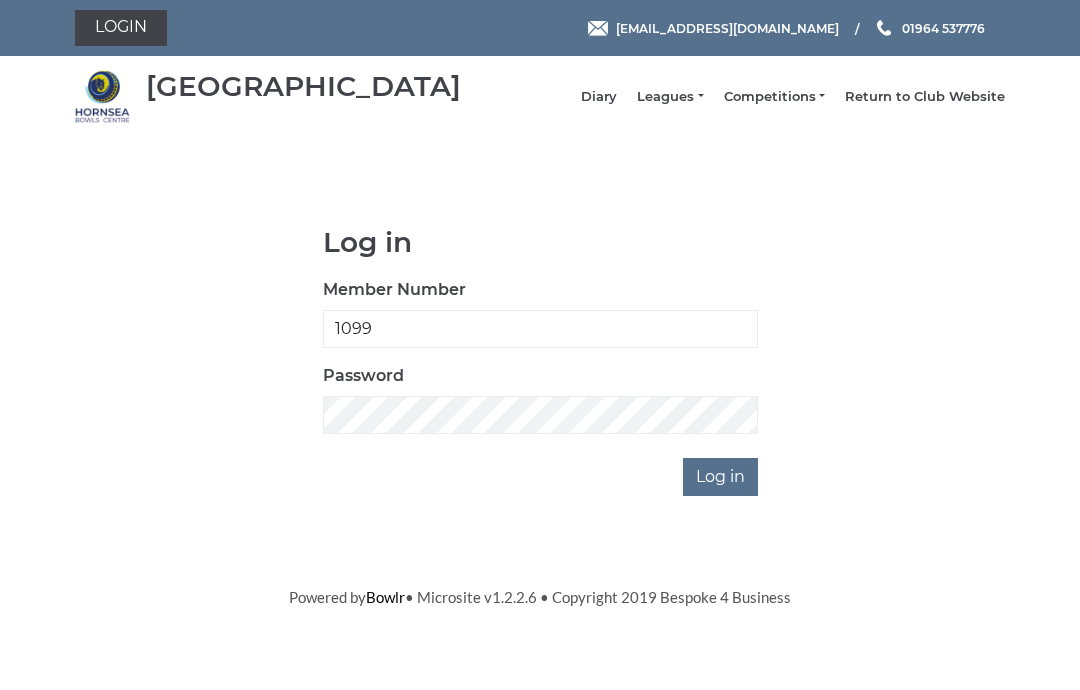 click on "Log in" at bounding box center [720, 477] 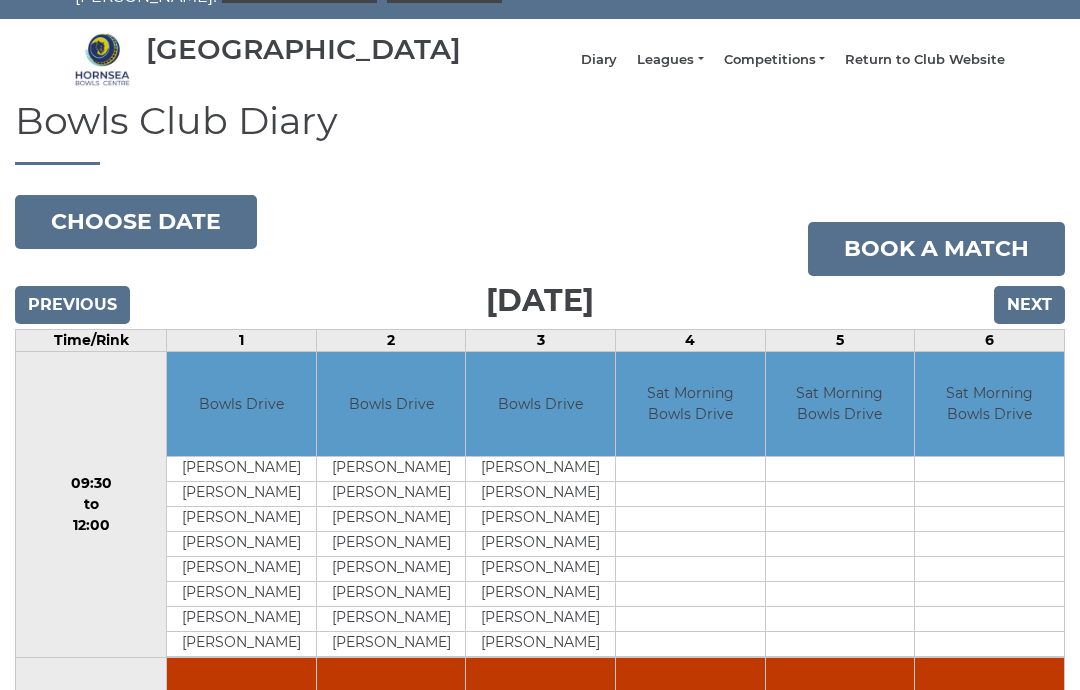 scroll, scrollTop: 55, scrollLeft: 0, axis: vertical 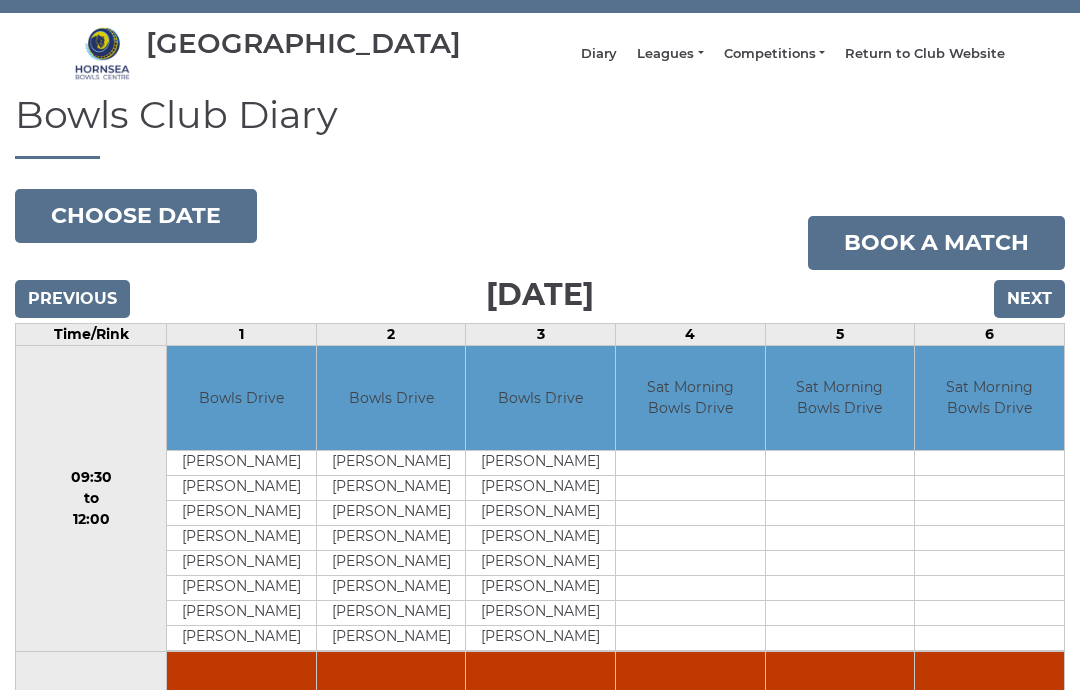 click on "Choose date" at bounding box center [136, 216] 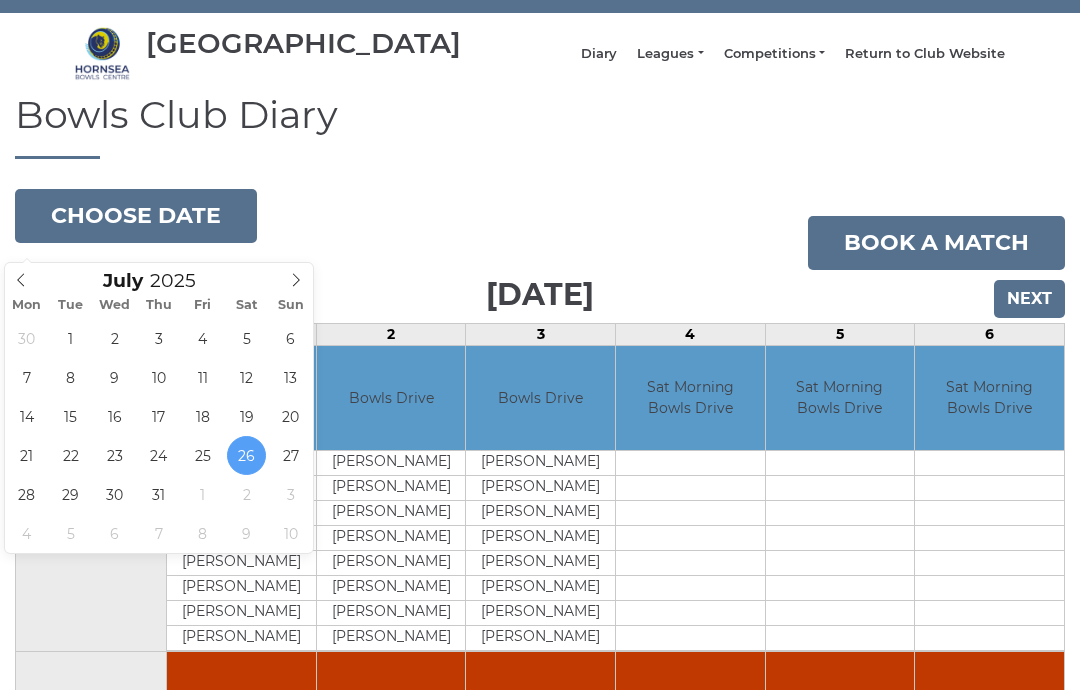 type on "2025-07-31" 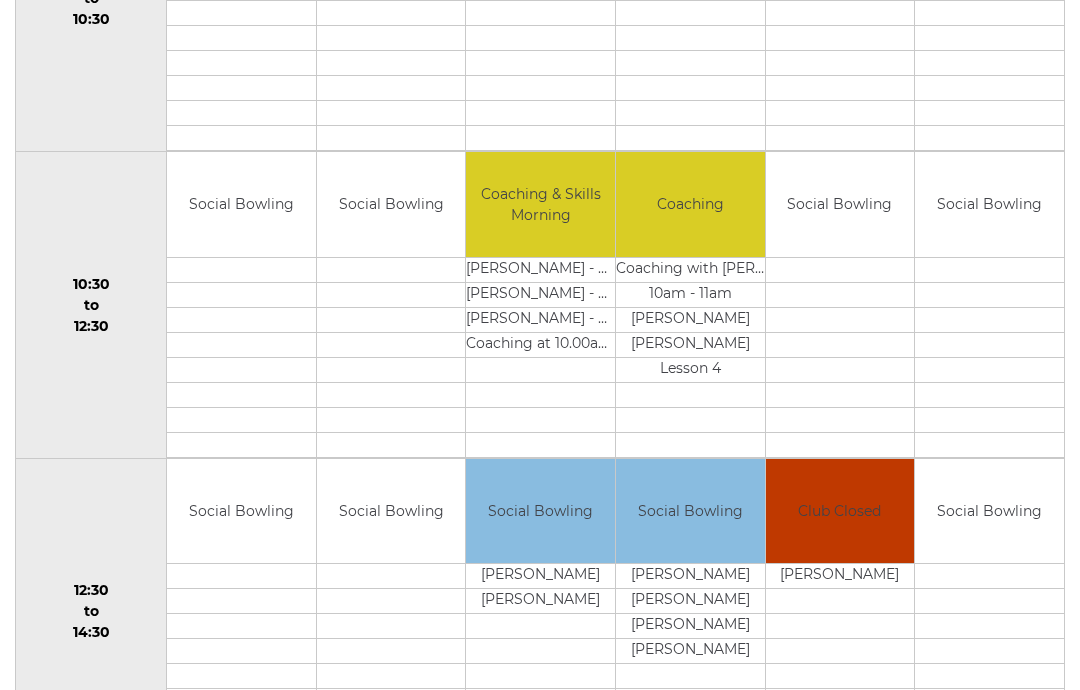 scroll, scrollTop: 556, scrollLeft: 0, axis: vertical 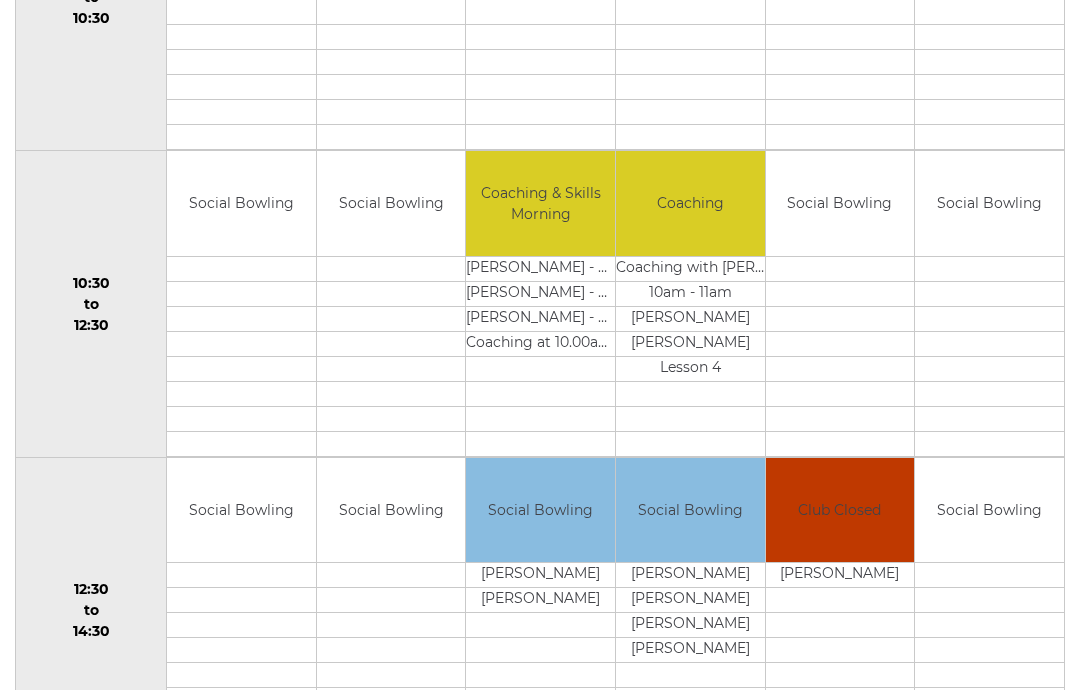 click at bounding box center [391, 268] 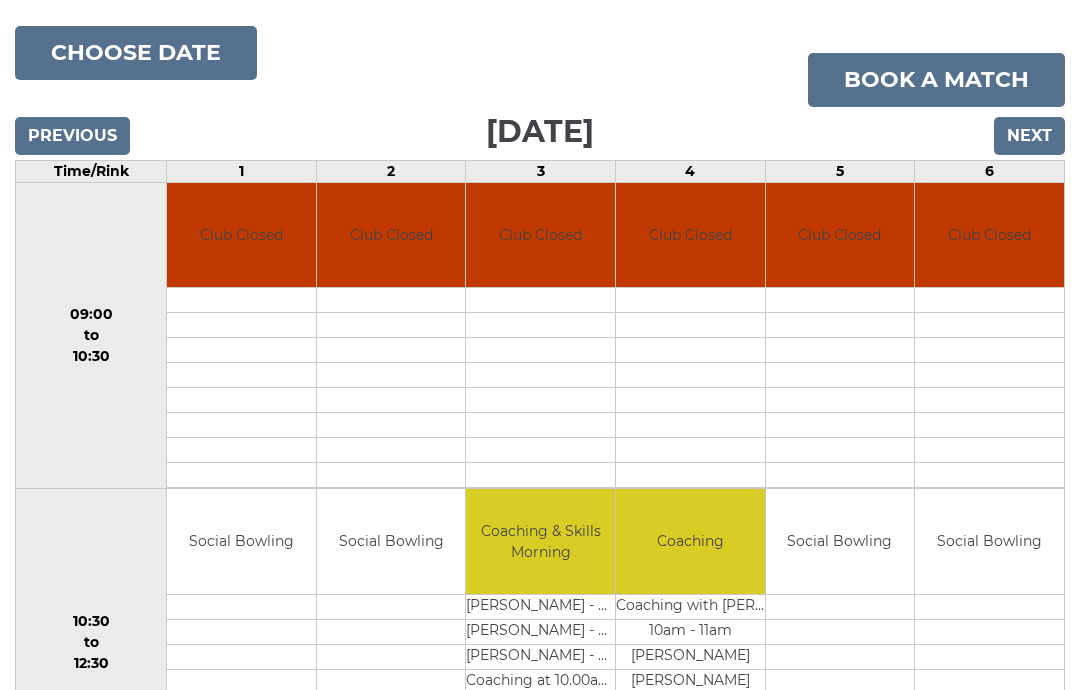 scroll, scrollTop: 215, scrollLeft: 0, axis: vertical 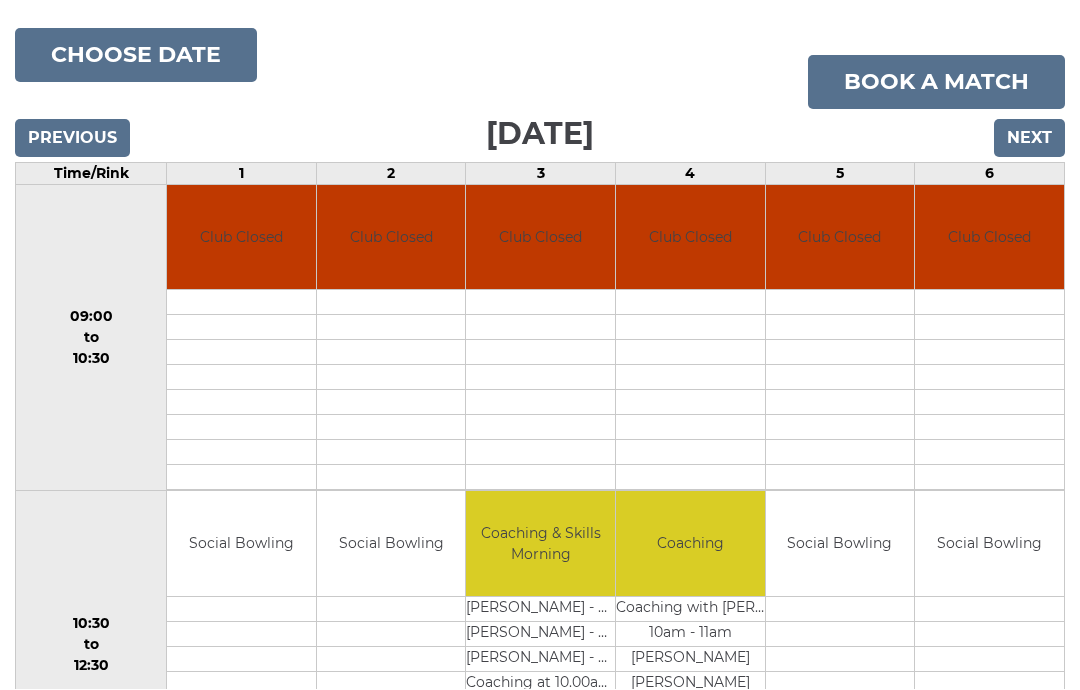 click on "Book a match" at bounding box center (936, 83) 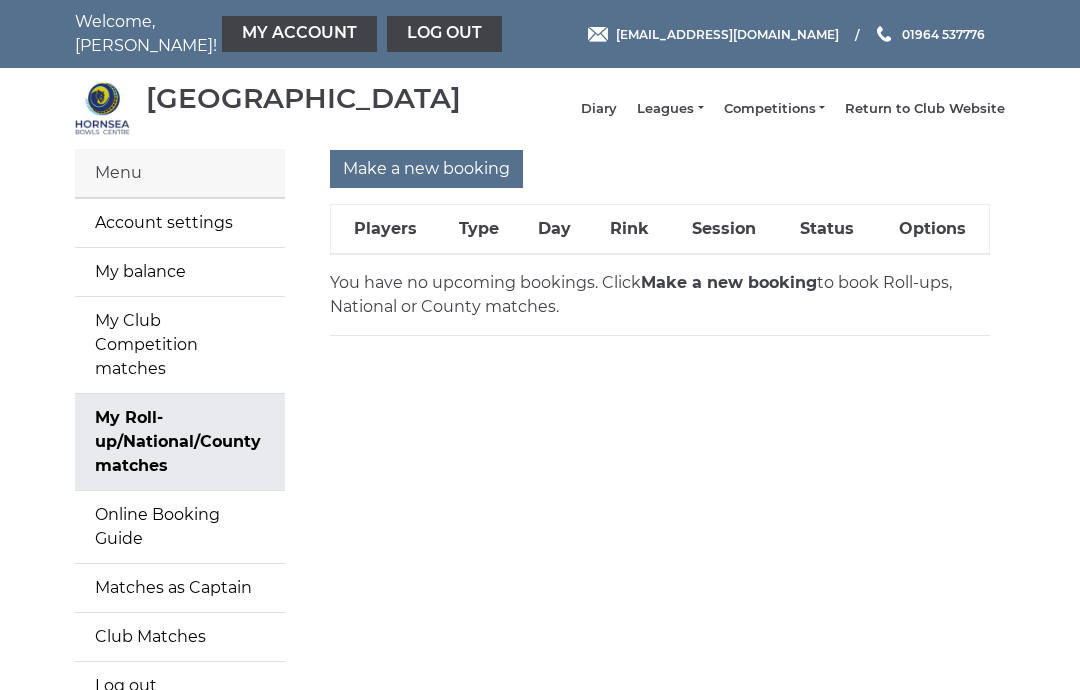 scroll, scrollTop: 0, scrollLeft: 0, axis: both 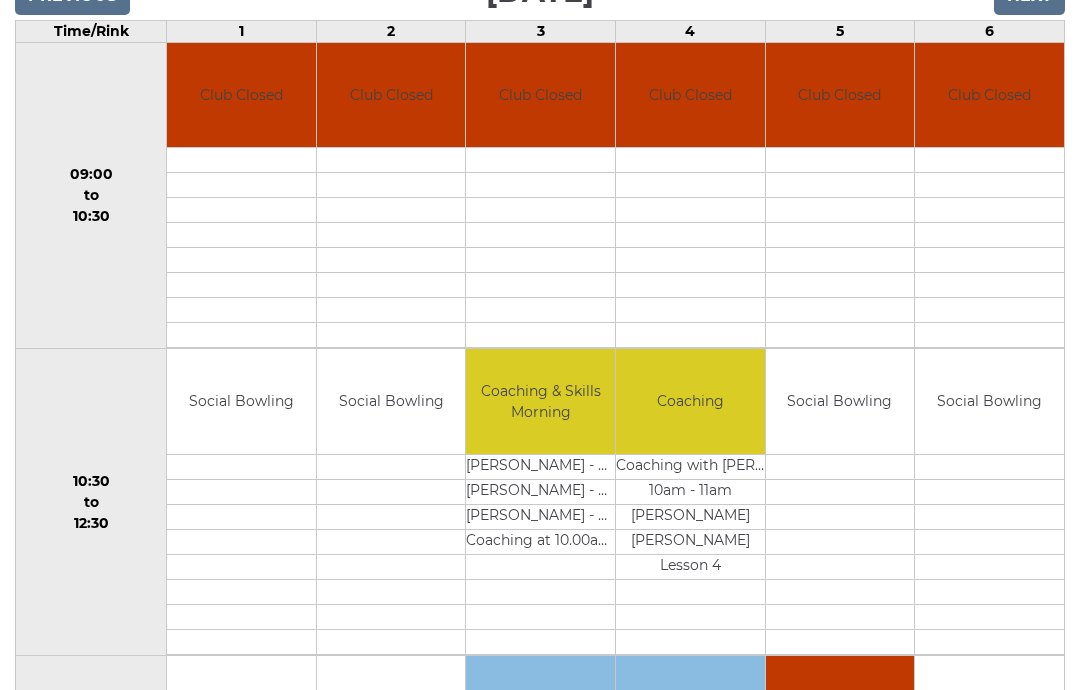 click at bounding box center (540, 285) 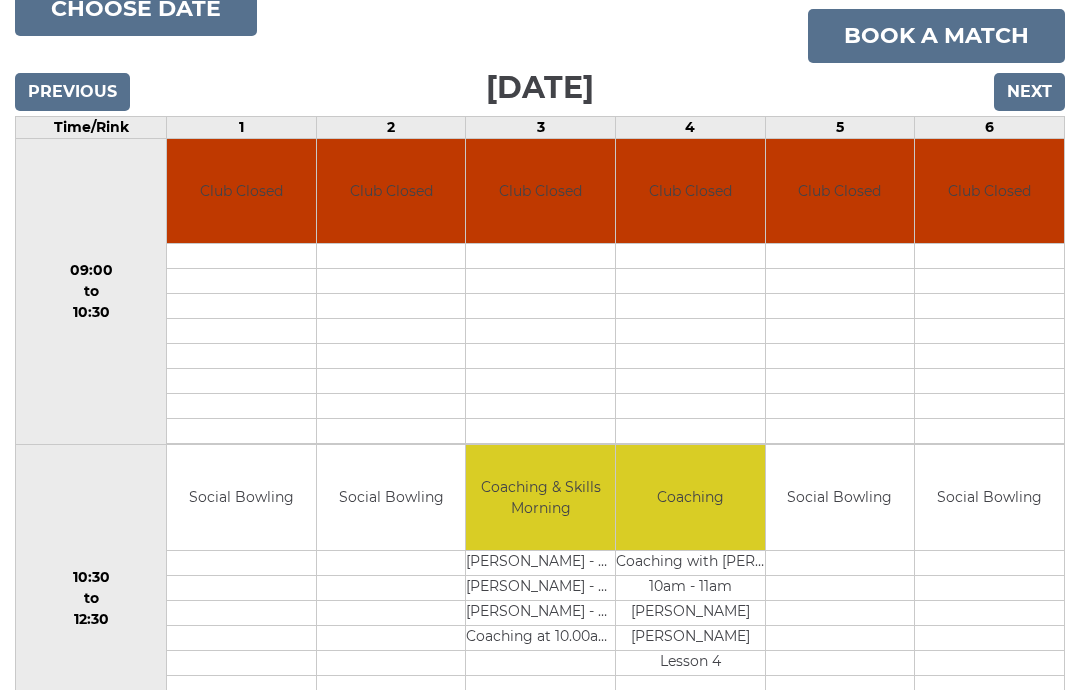 scroll, scrollTop: 258, scrollLeft: 0, axis: vertical 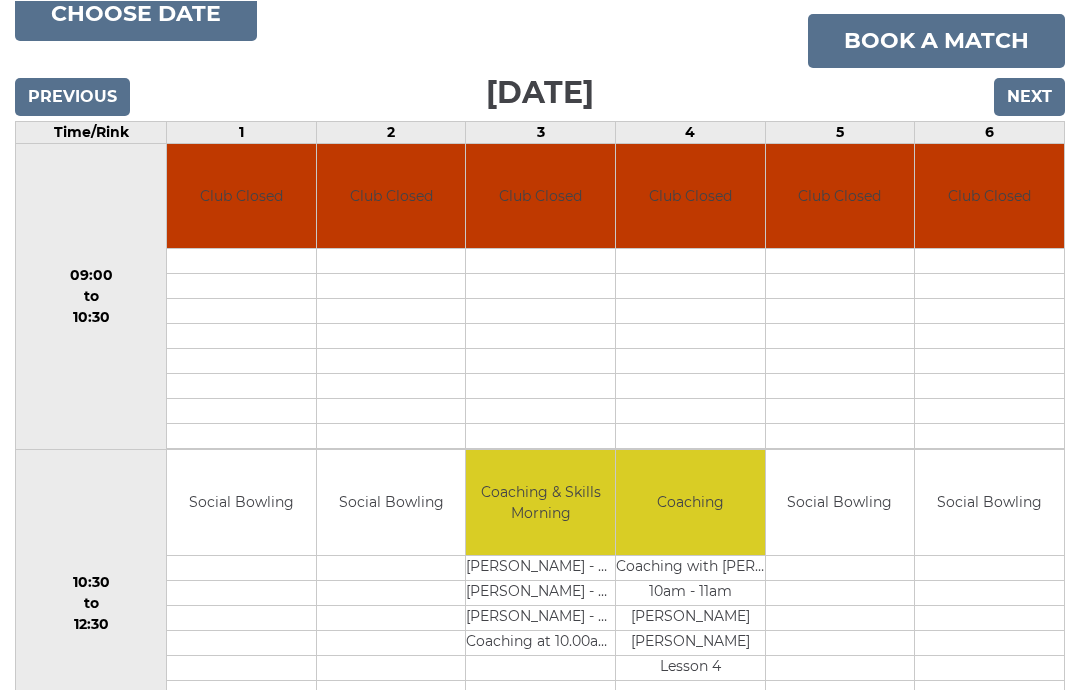 click on "Book a match" at bounding box center (936, 40) 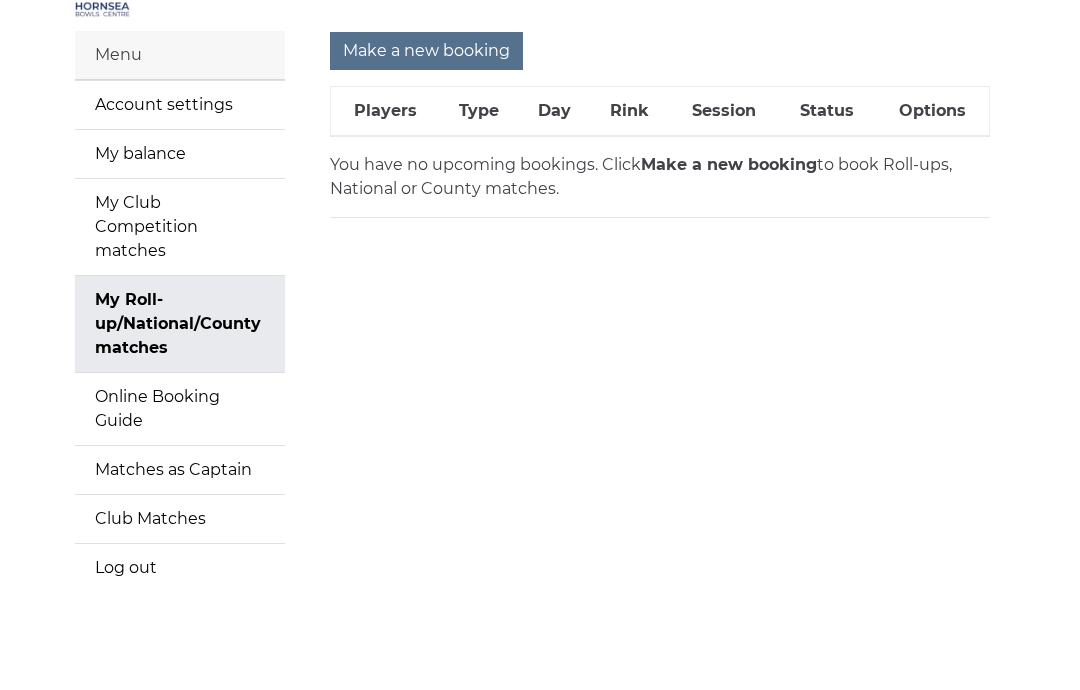scroll, scrollTop: 121, scrollLeft: 0, axis: vertical 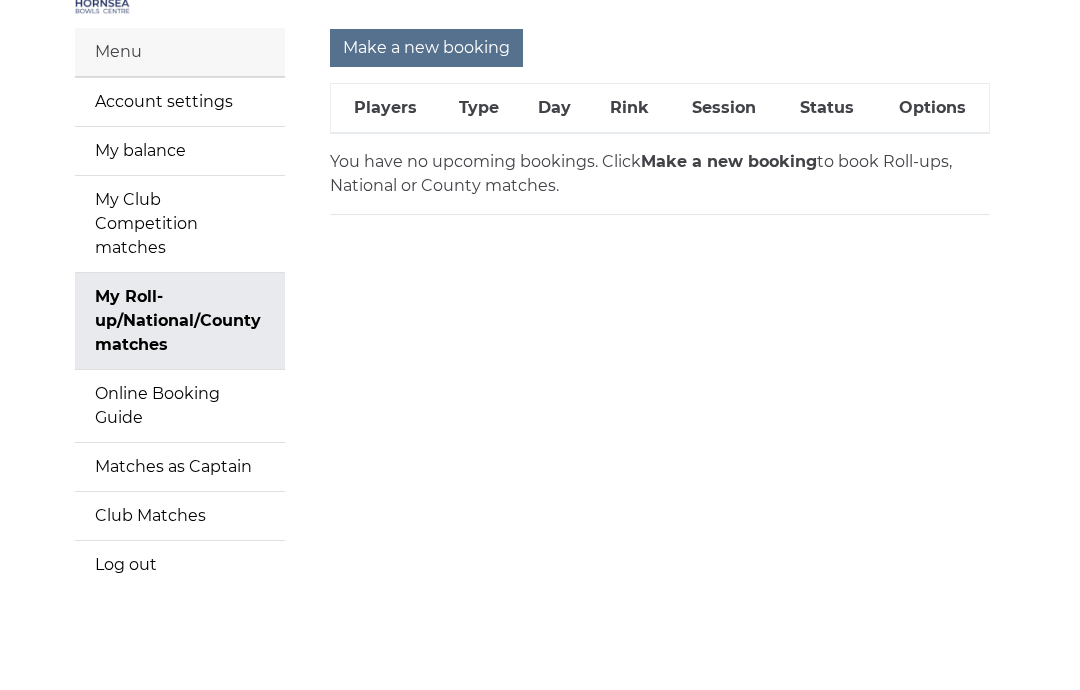 click on "Online Booking Guide" at bounding box center (180, 406) 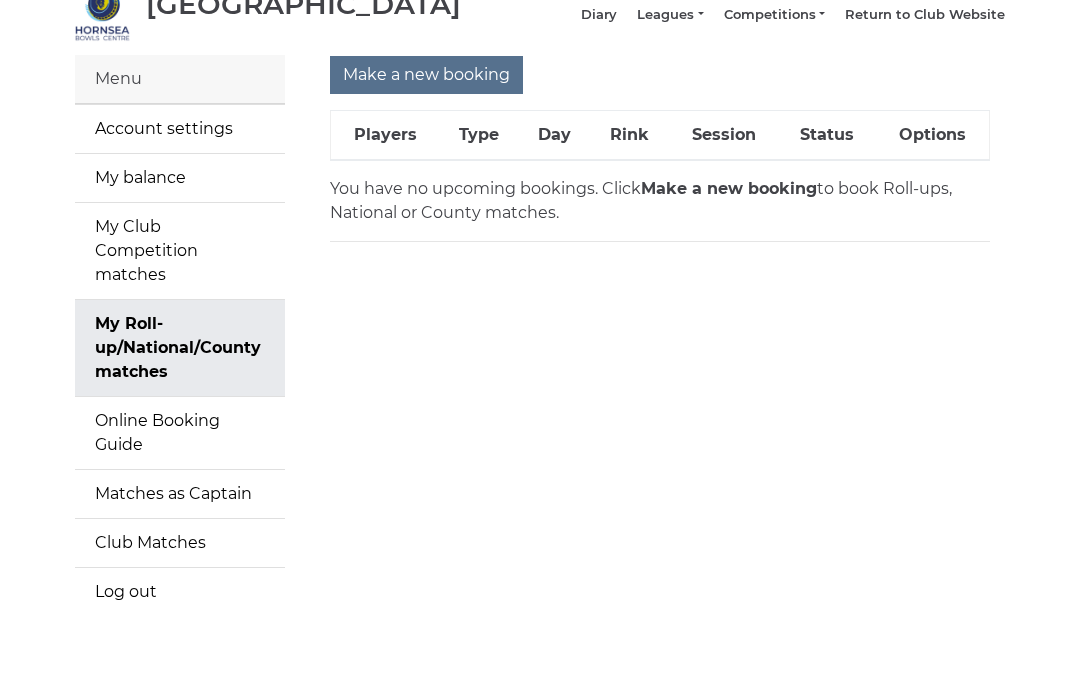 scroll, scrollTop: 0, scrollLeft: 0, axis: both 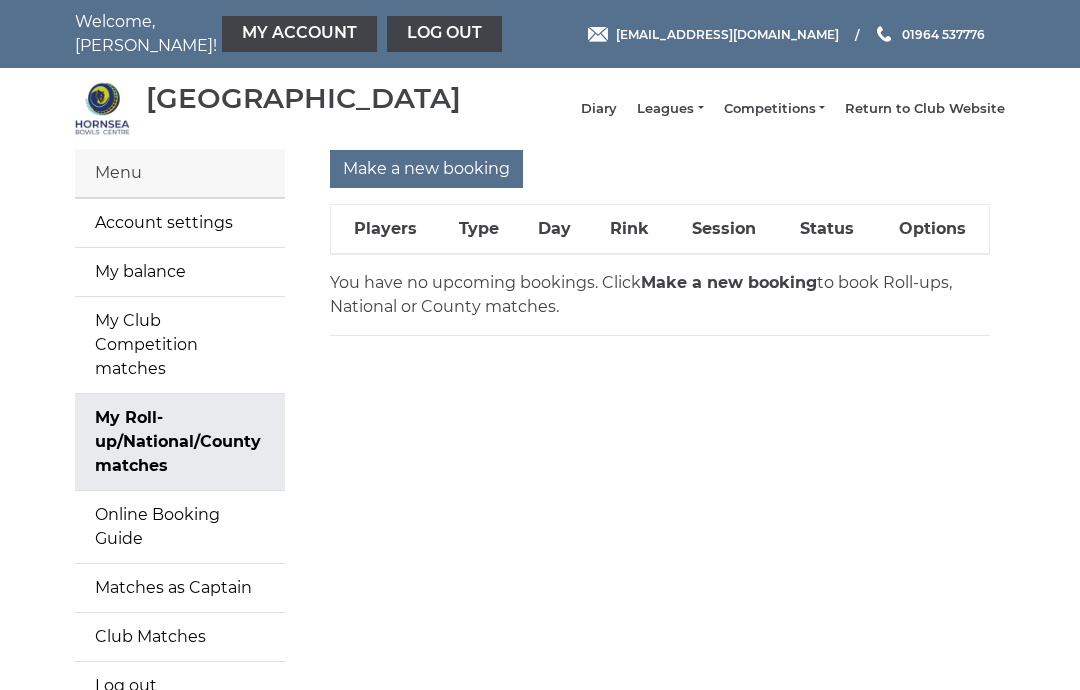 click on "Make a new booking" at bounding box center [426, 169] 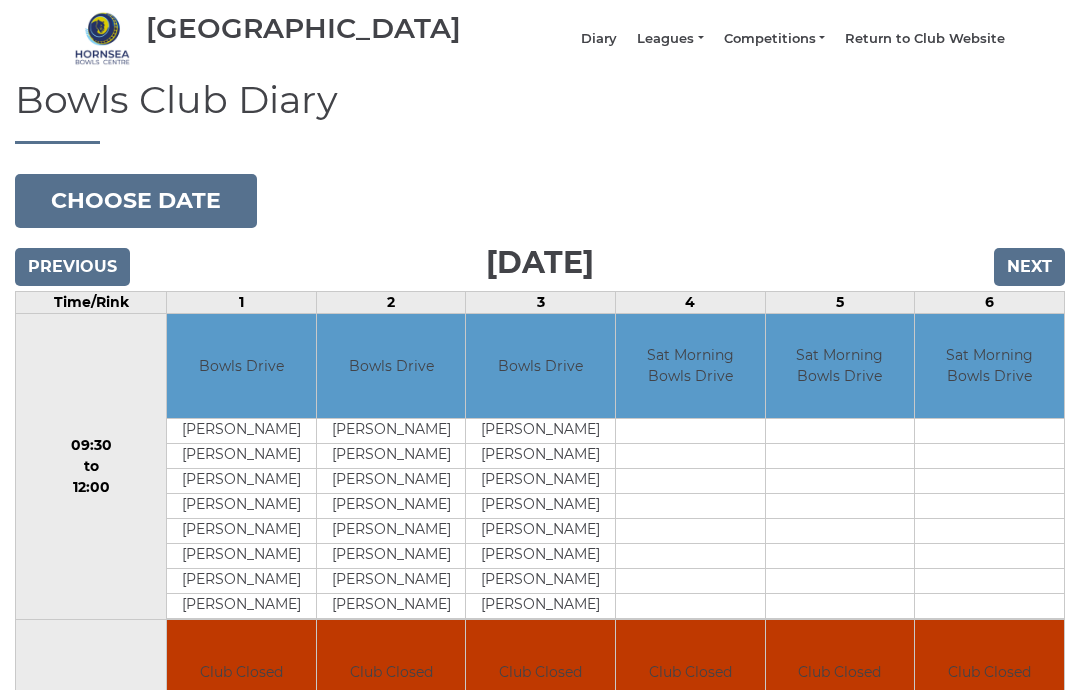scroll, scrollTop: 70, scrollLeft: 0, axis: vertical 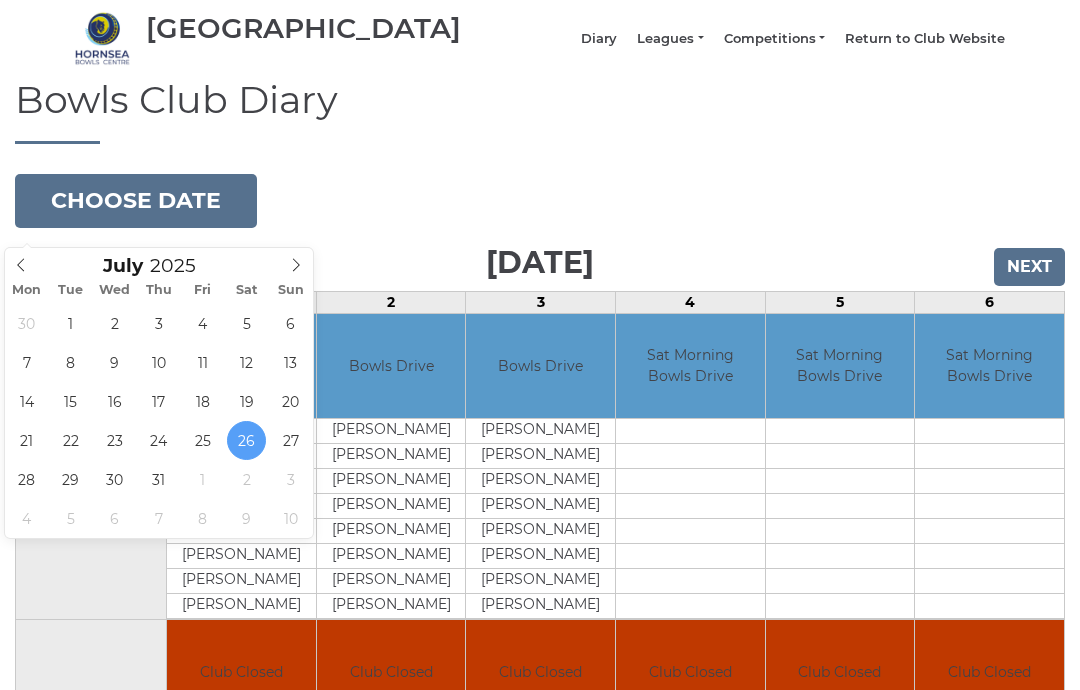 type on "[DATE]" 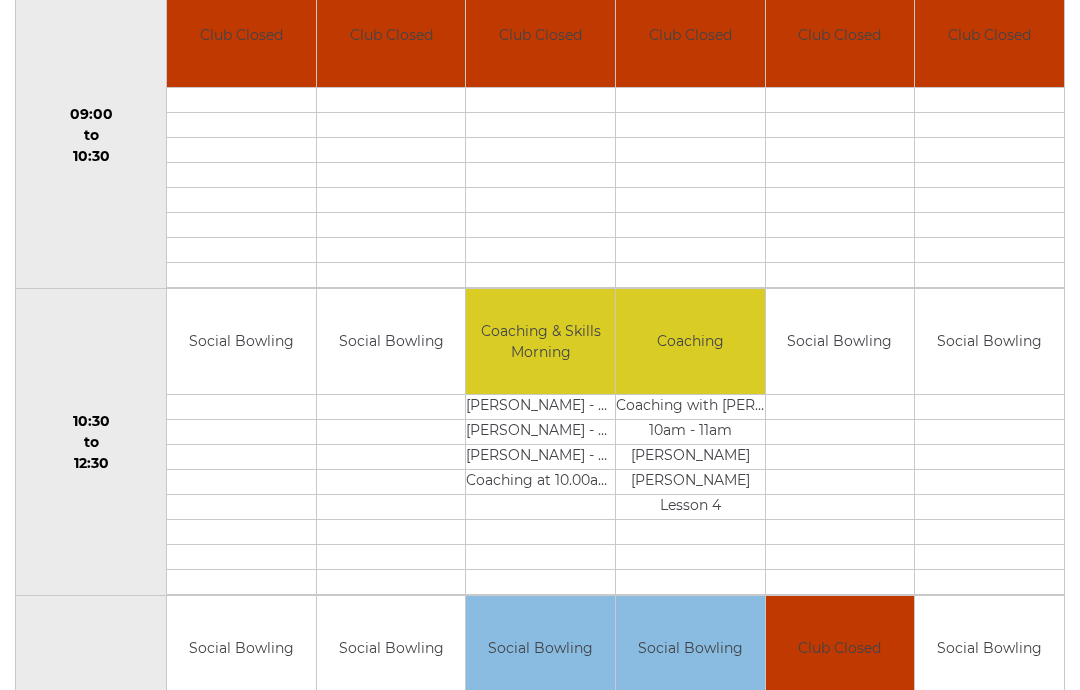 scroll, scrollTop: 415, scrollLeft: 0, axis: vertical 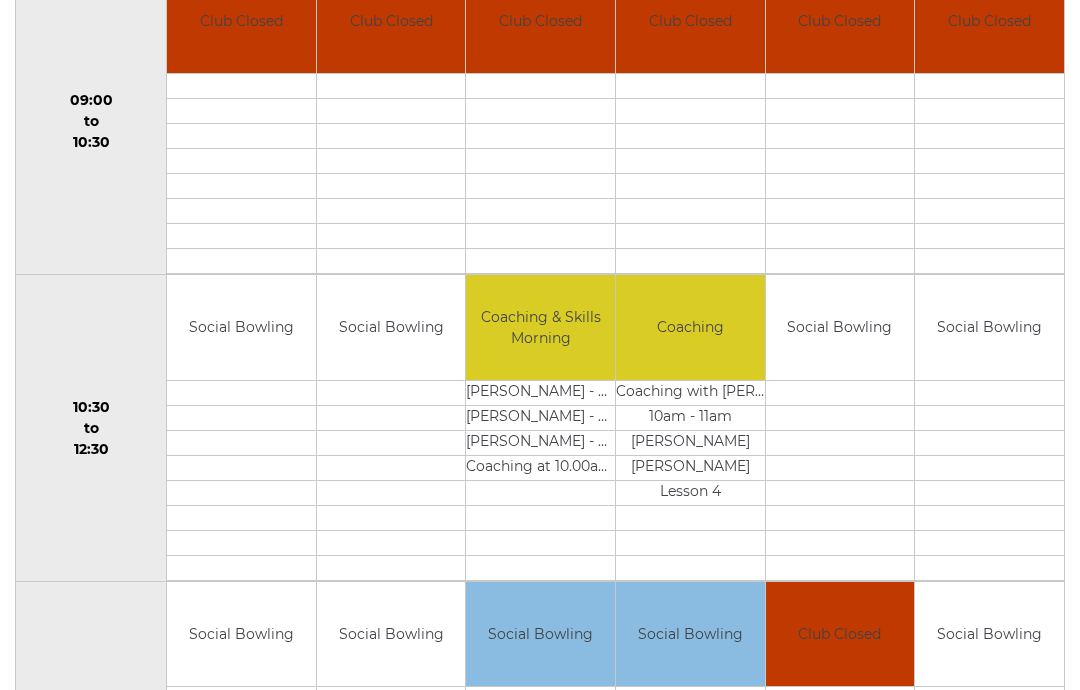 click on "Book slot" at bounding box center (0, 0) 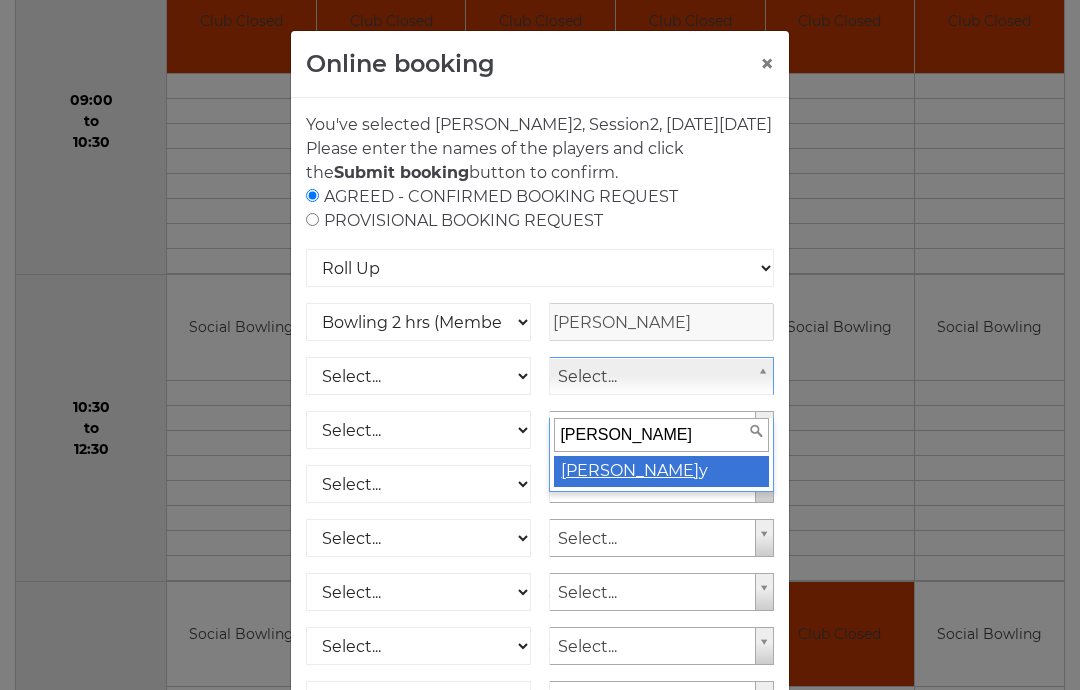 type on "susan day" 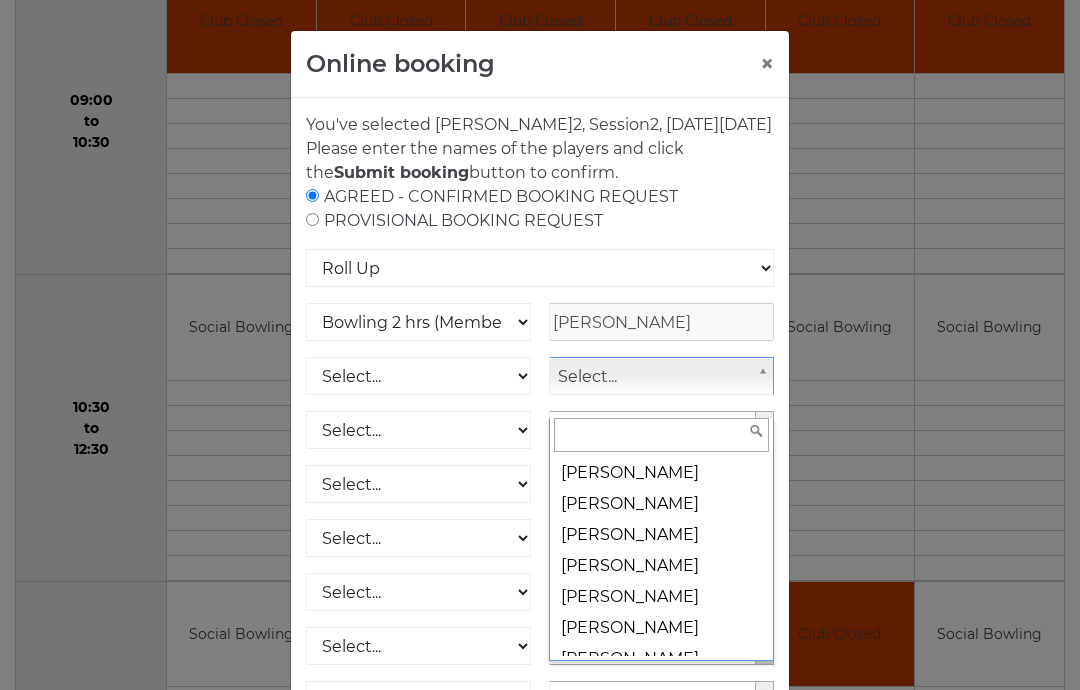 scroll, scrollTop: 2680, scrollLeft: 0, axis: vertical 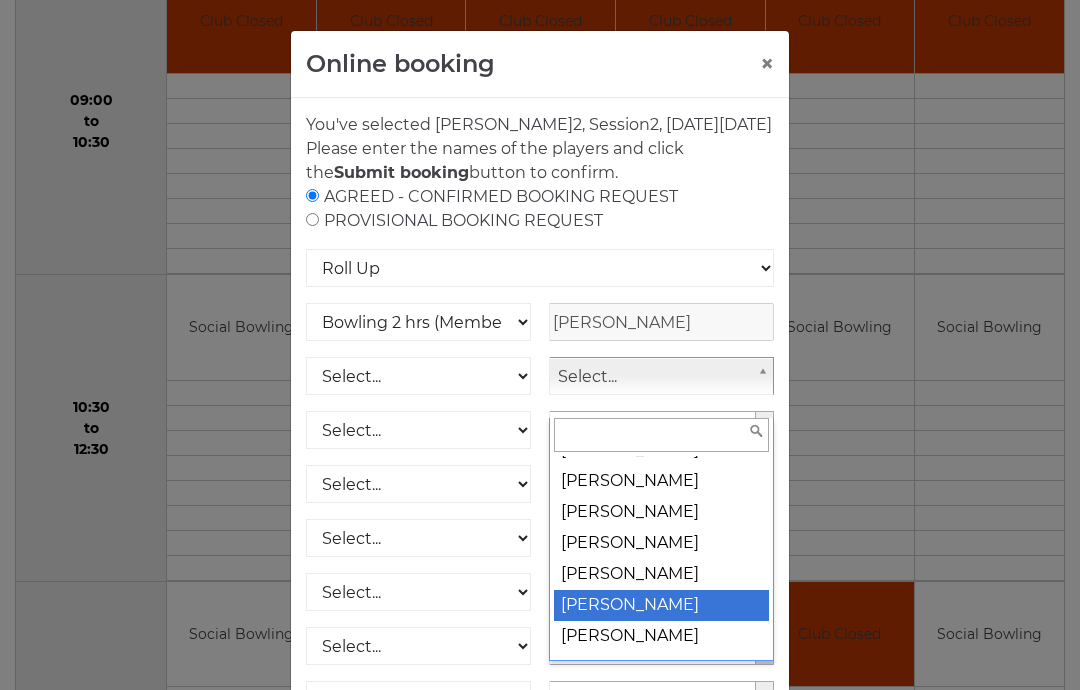 select on "914" 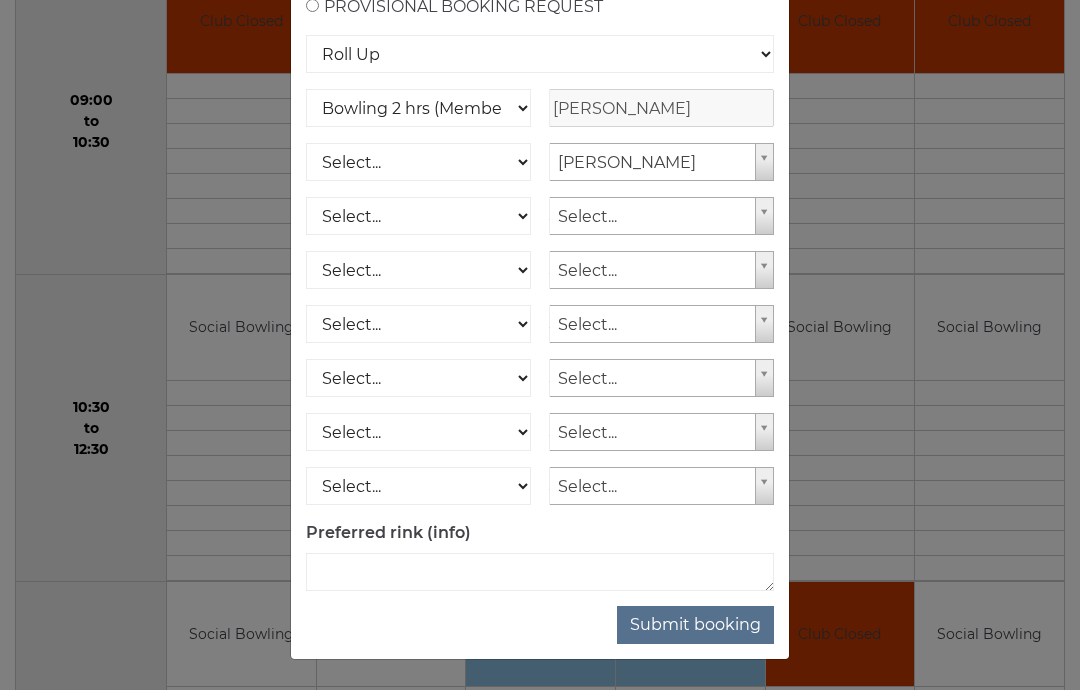 scroll, scrollTop: 238, scrollLeft: 0, axis: vertical 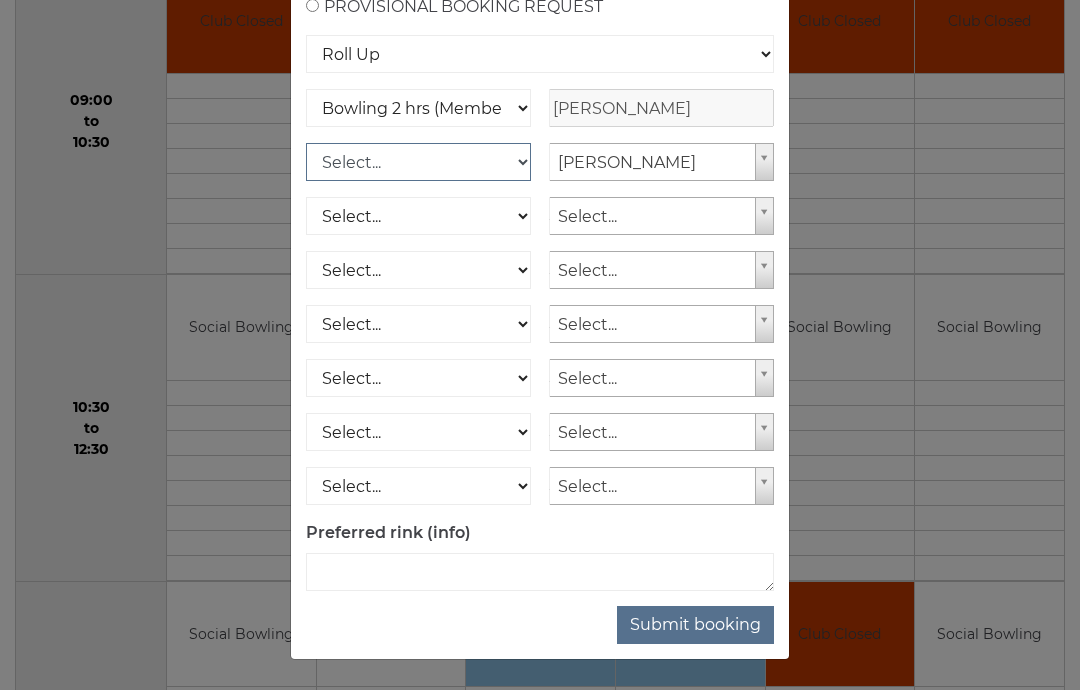 click on "Select... Club Competition (Member) Club Competition (Visitor) National (Member) National (Visitor) Bowling 1.5 hrs (Member) Bowling 1.5 hrs (Visitor) Junior (Up to 2 hrs) (Member) Junior (Up to 2 hrs) (Visitor) Bowling 2 hrs (Member) Bowling 2 hrs (Visitor) Bowling 1 hr (Member) Bowling 1 hr (Visitor)" at bounding box center (418, 162) 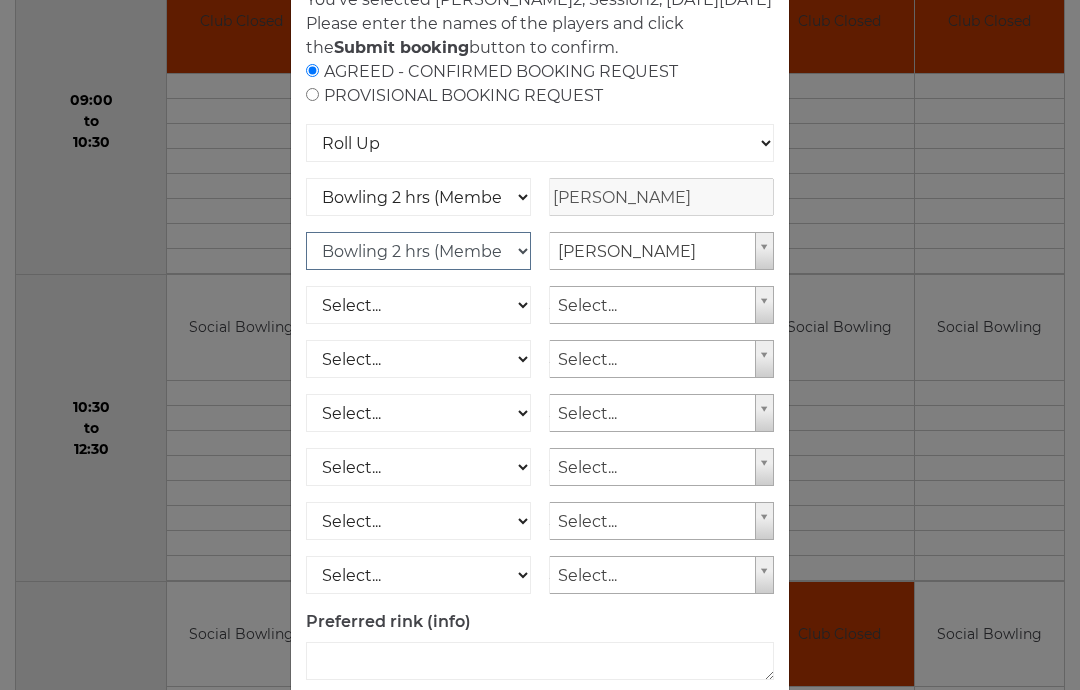 scroll, scrollTop: 126, scrollLeft: 0, axis: vertical 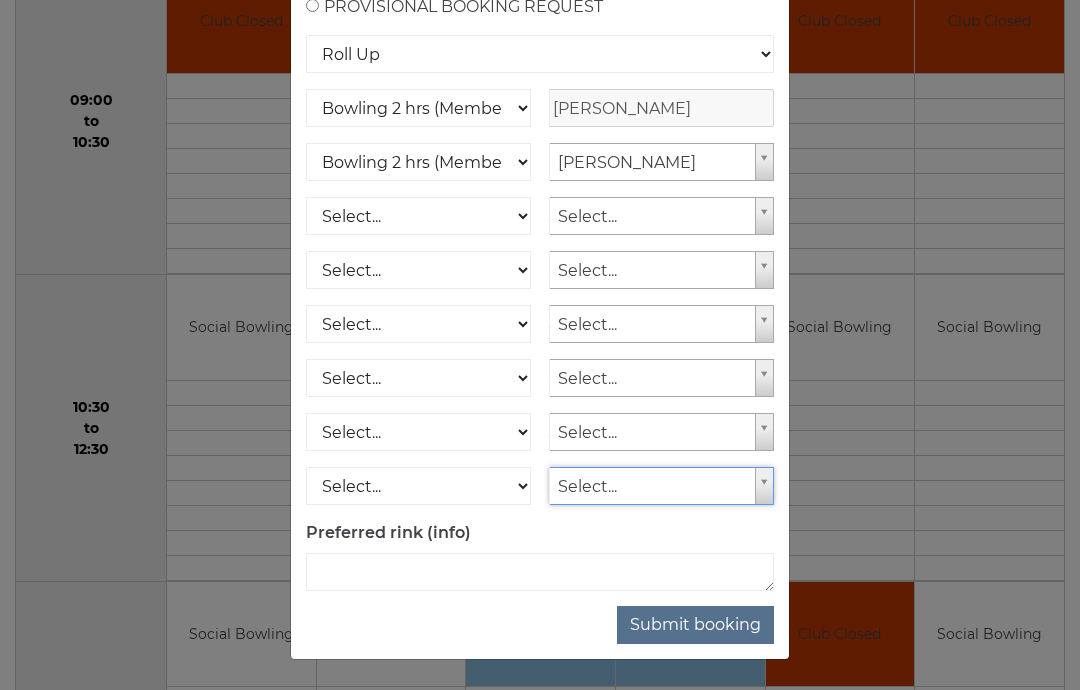 click on "Submit booking" at bounding box center [695, 625] 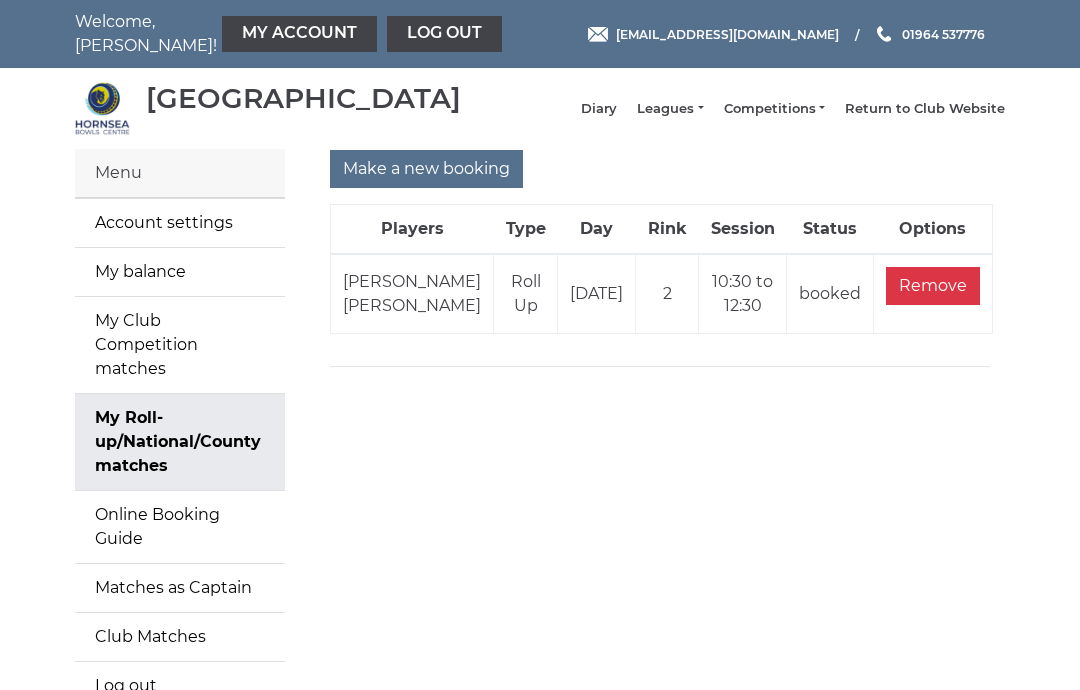 scroll, scrollTop: 0, scrollLeft: 0, axis: both 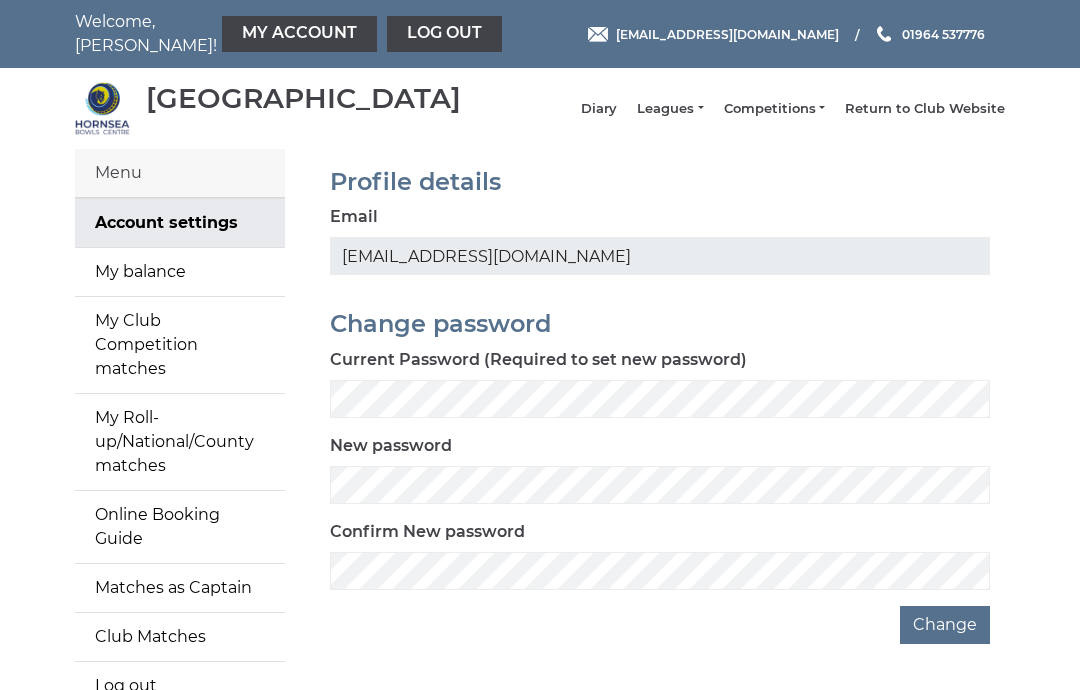 click on "Diary" at bounding box center (599, 109) 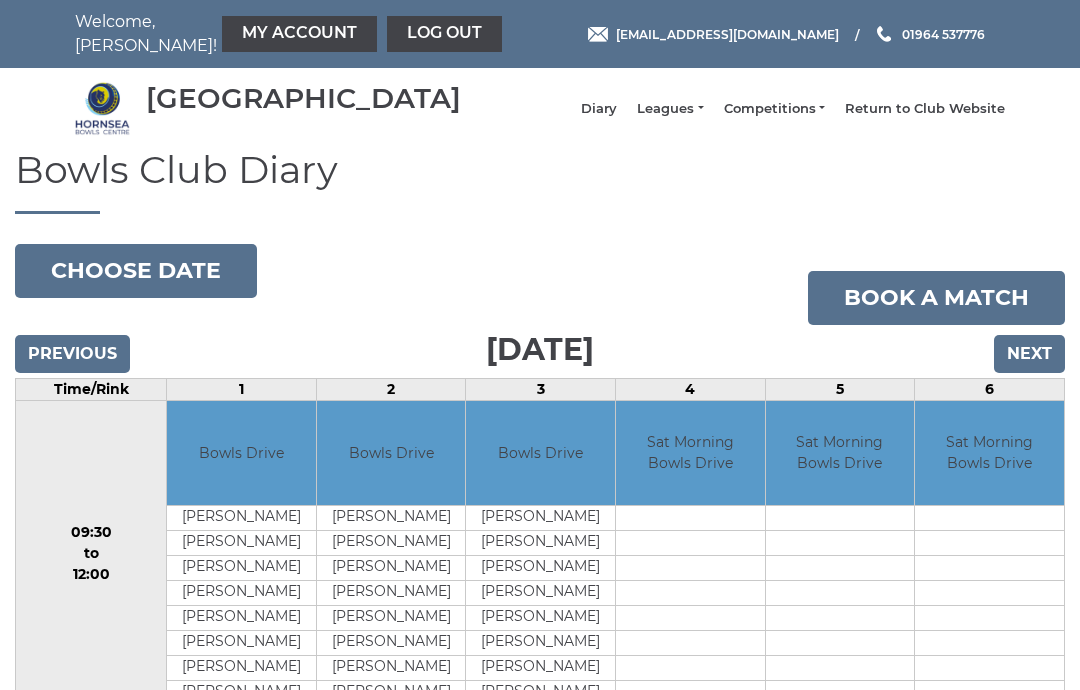 scroll, scrollTop: 0, scrollLeft: 0, axis: both 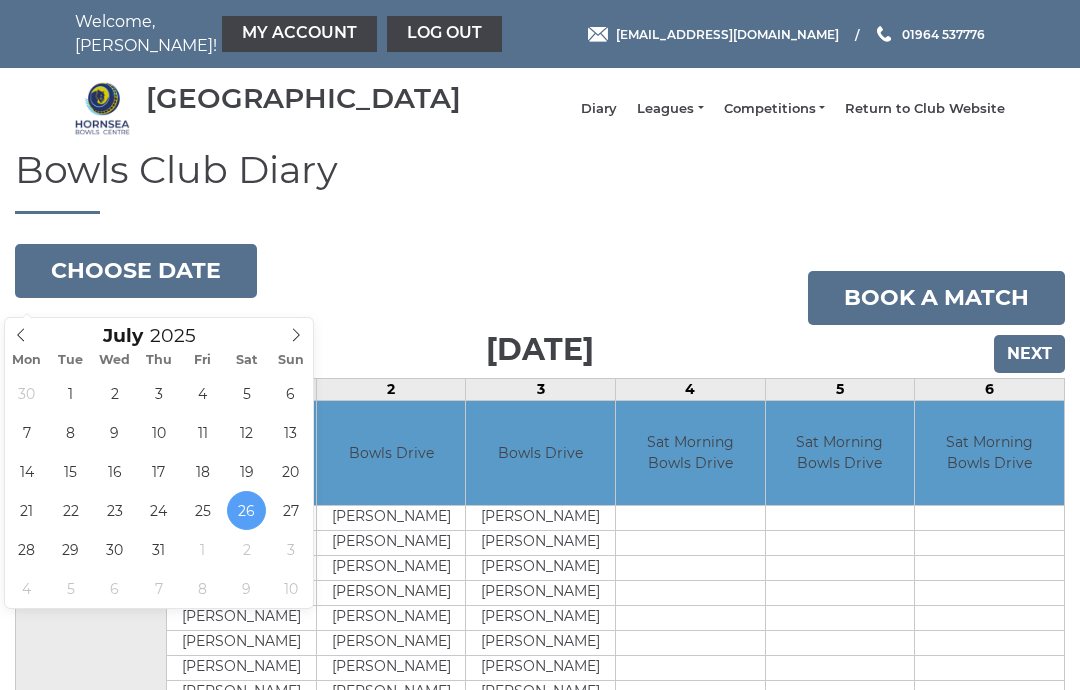 type on "[DATE]" 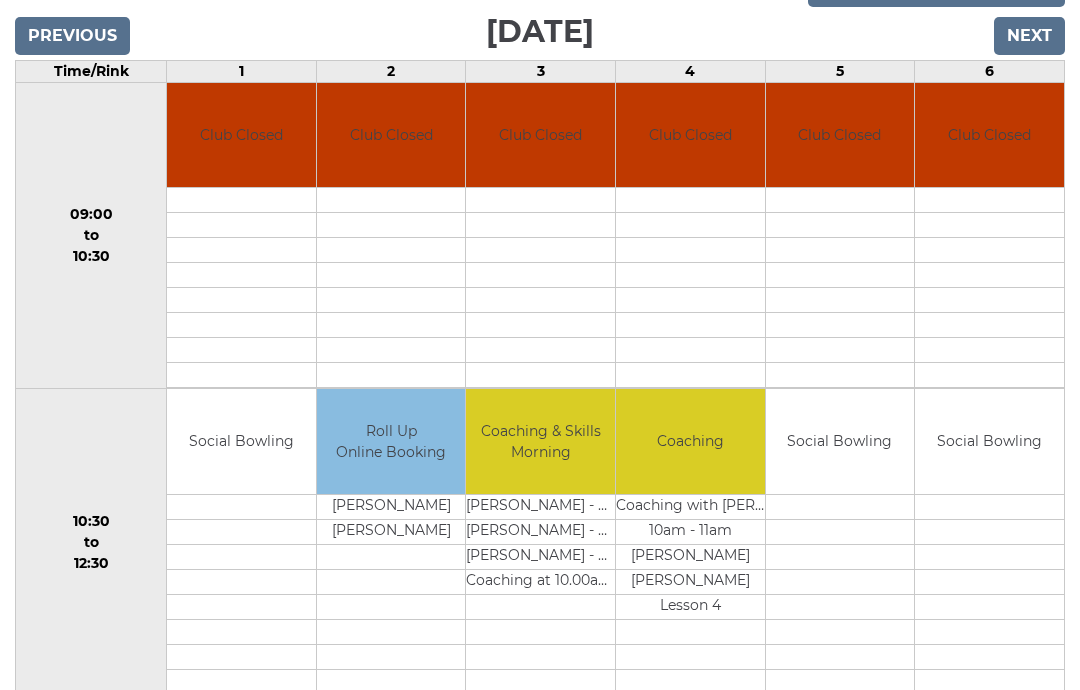 scroll, scrollTop: 321, scrollLeft: 0, axis: vertical 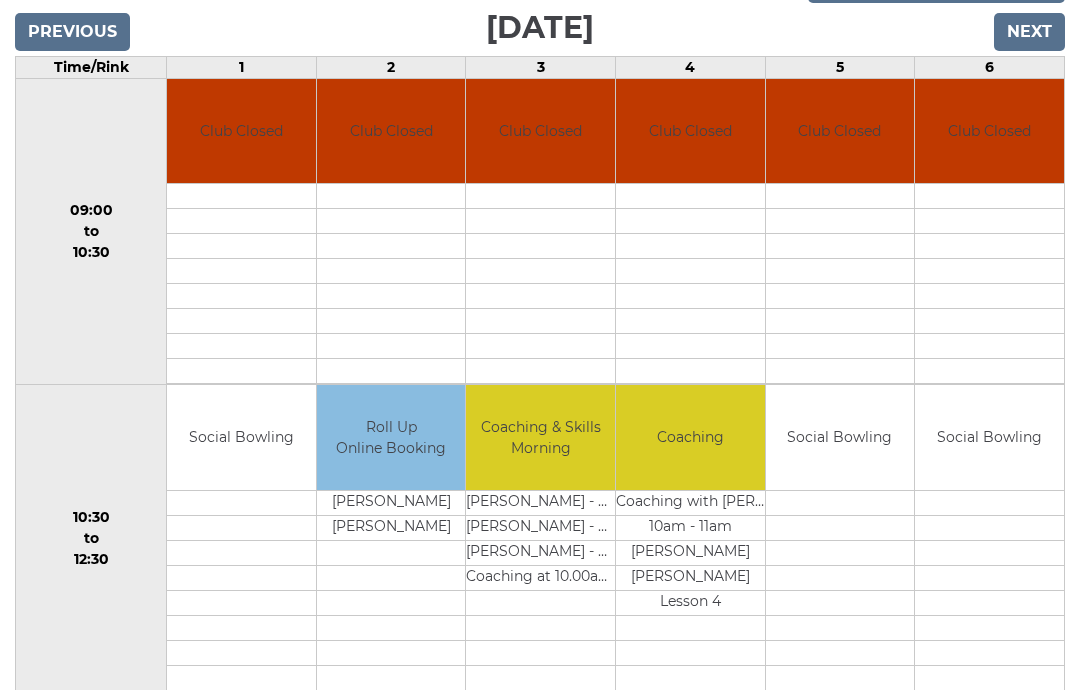 click on "Roll Up Online Booking" at bounding box center [391, 438] 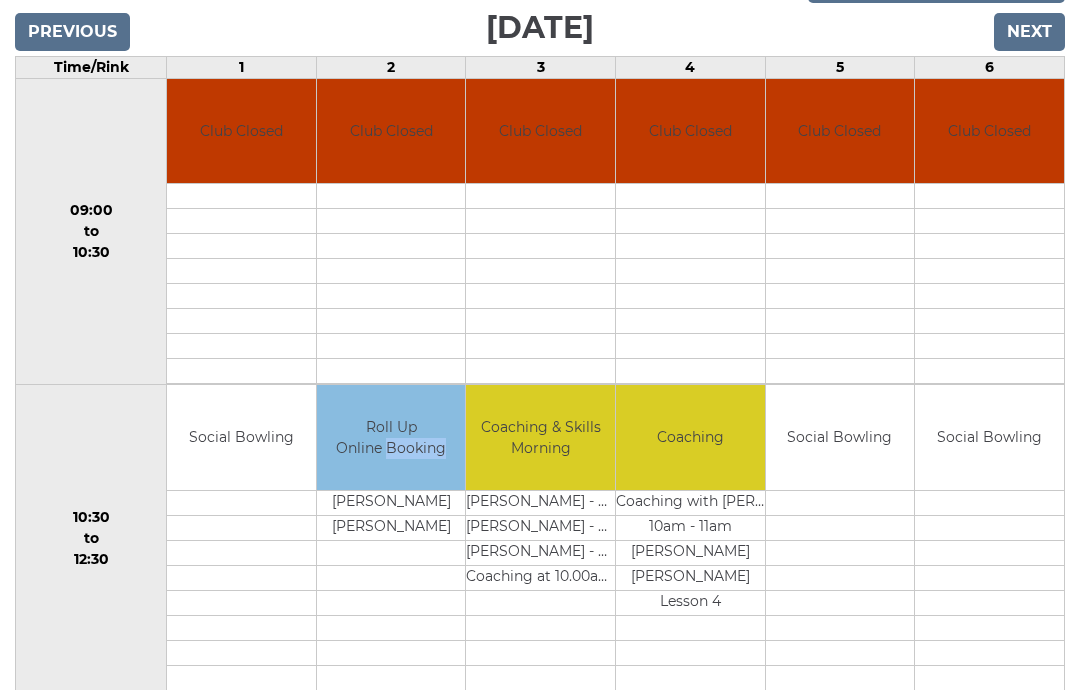 click on "[PERSON_NAME]" at bounding box center [391, 528] 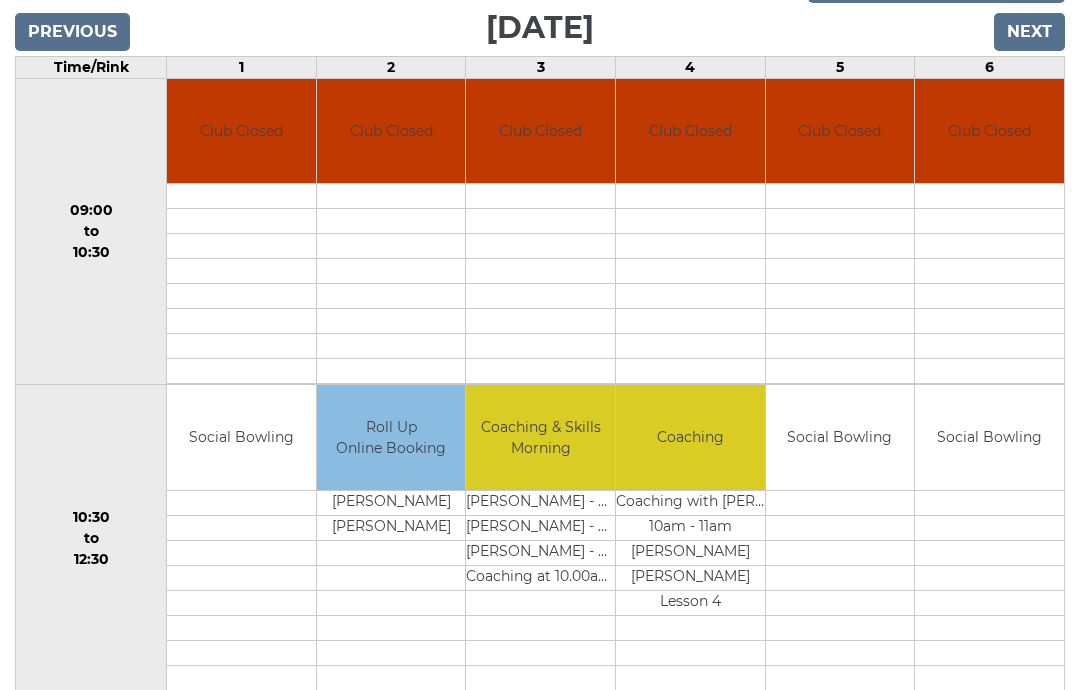 click on "[PERSON_NAME]" at bounding box center [391, 503] 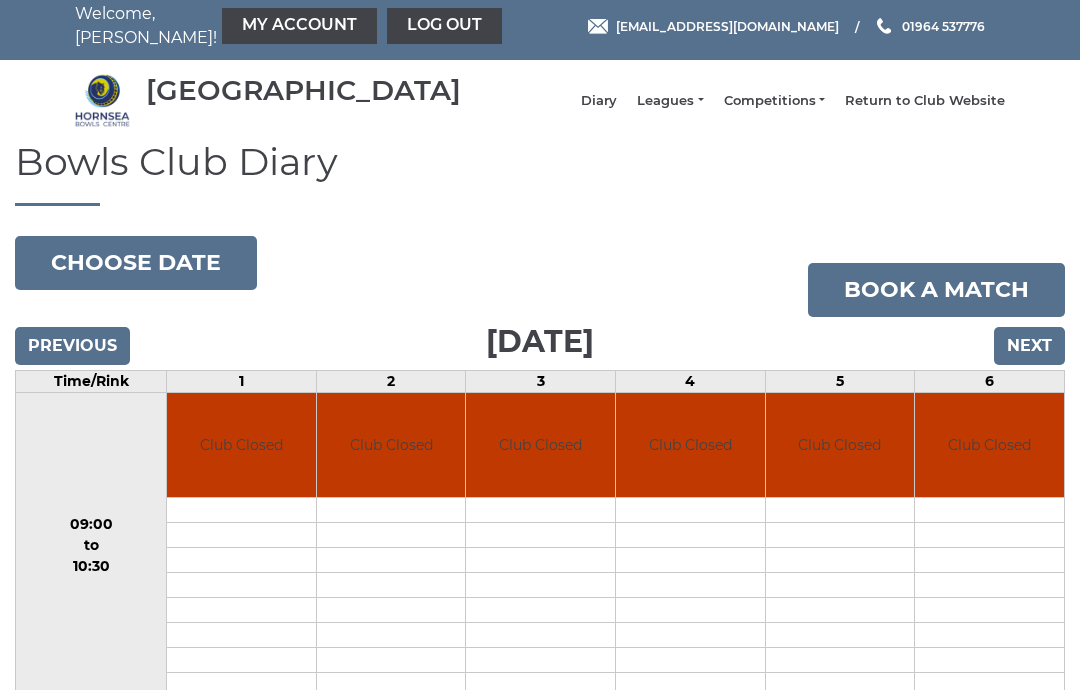 scroll, scrollTop: 0, scrollLeft: 0, axis: both 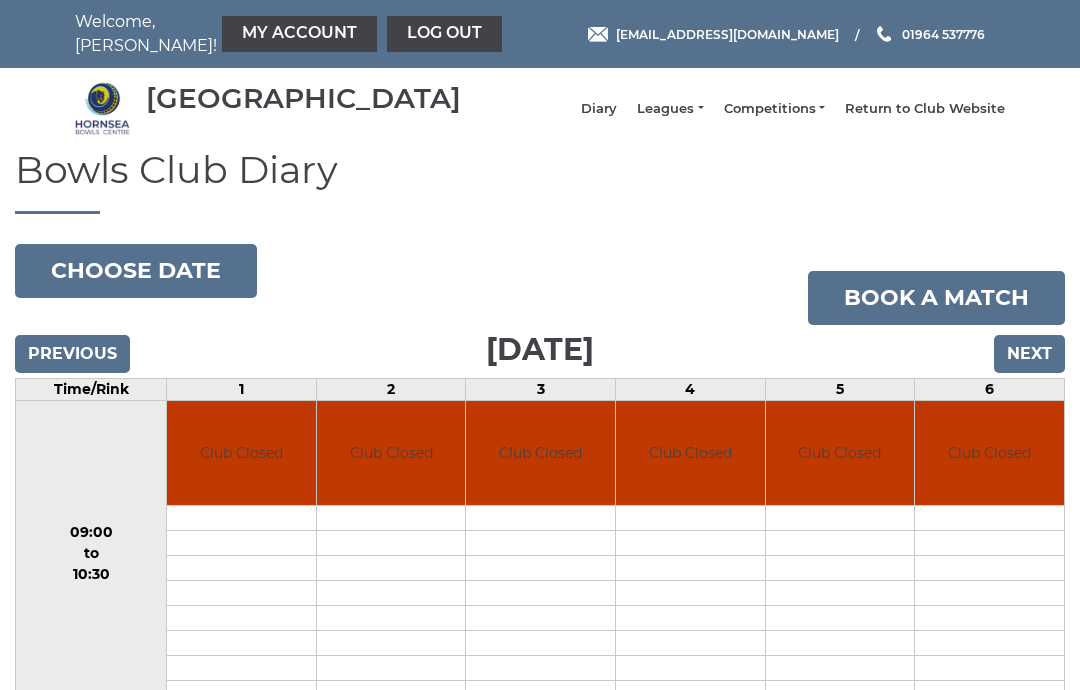 click on "My Account" at bounding box center (299, 34) 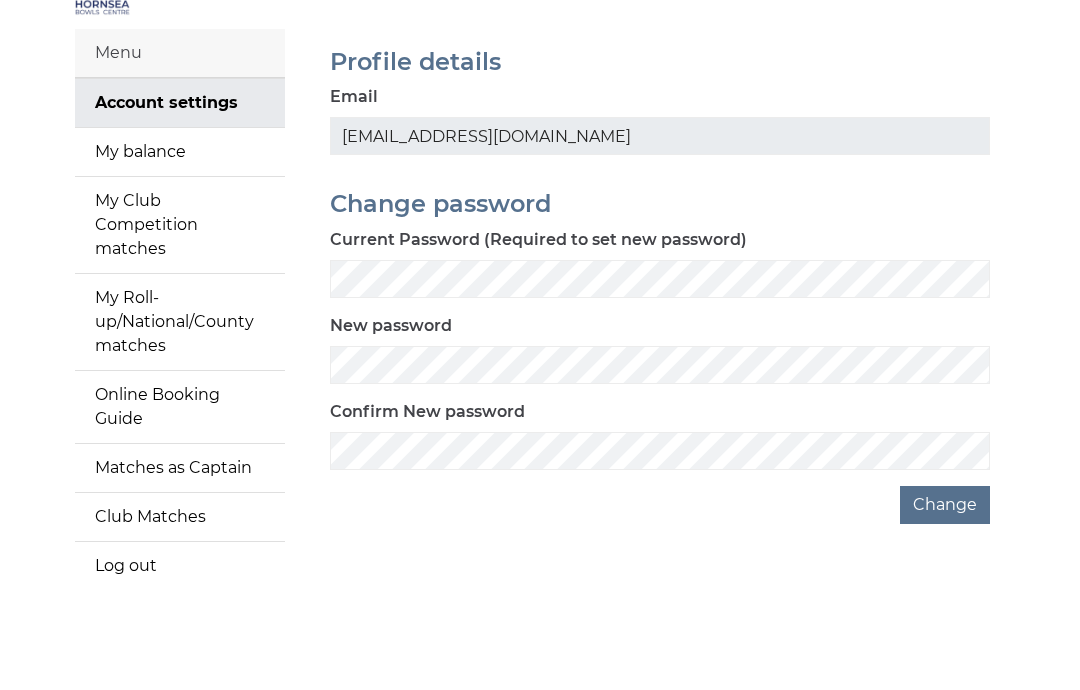 scroll, scrollTop: 123, scrollLeft: 0, axis: vertical 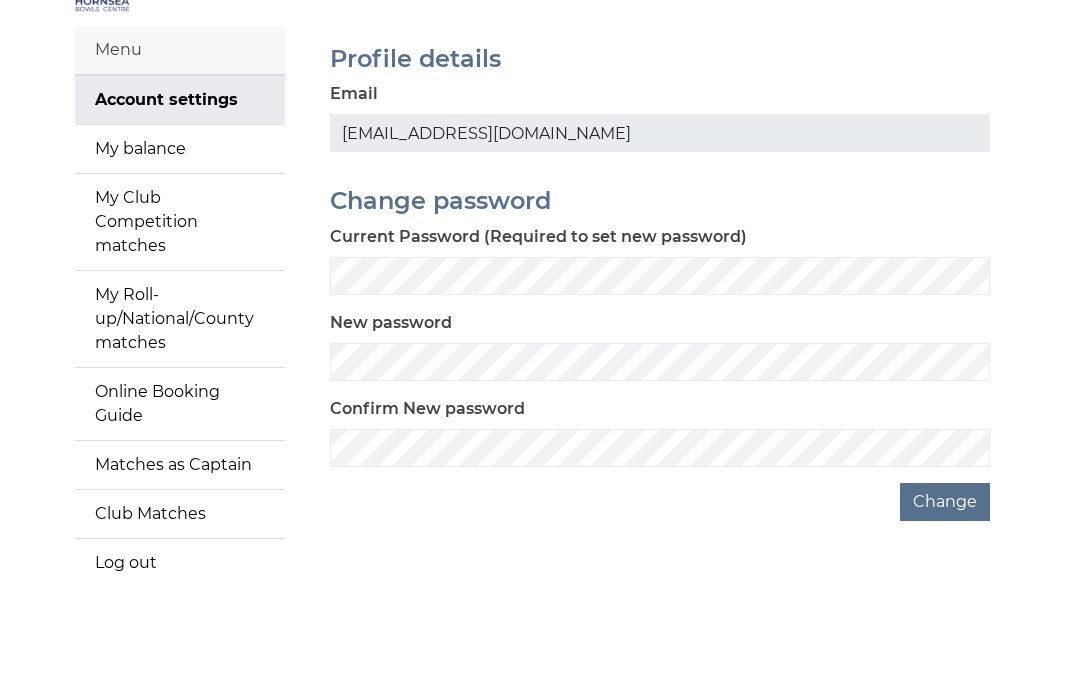 click on "My Roll-up/National/County matches" at bounding box center [180, 319] 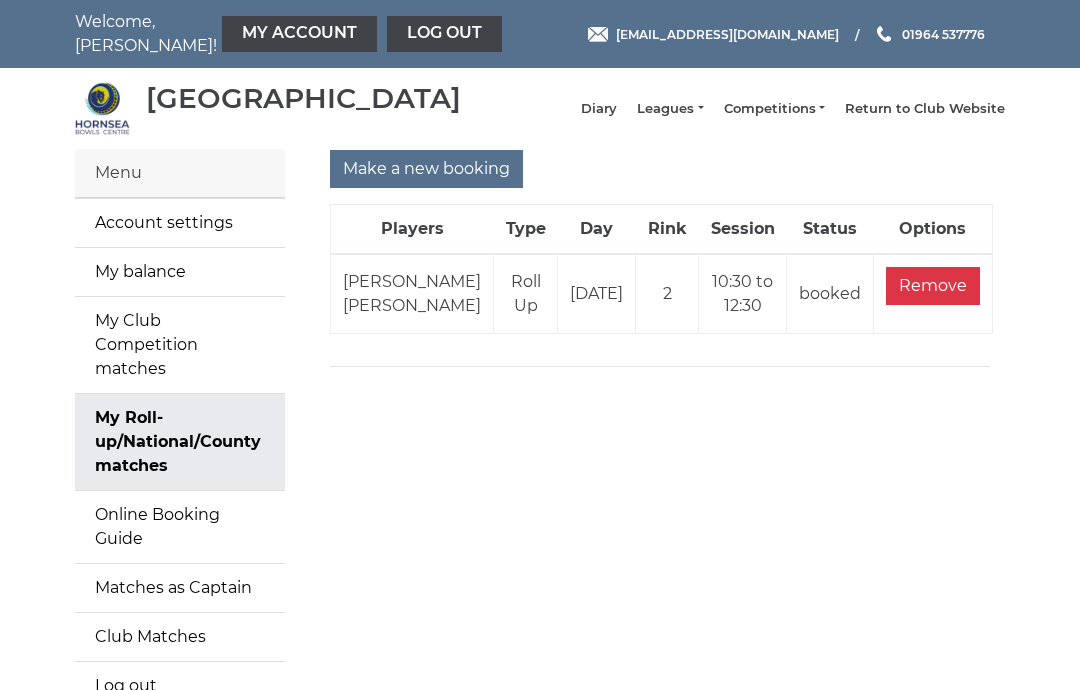 scroll, scrollTop: 0, scrollLeft: 0, axis: both 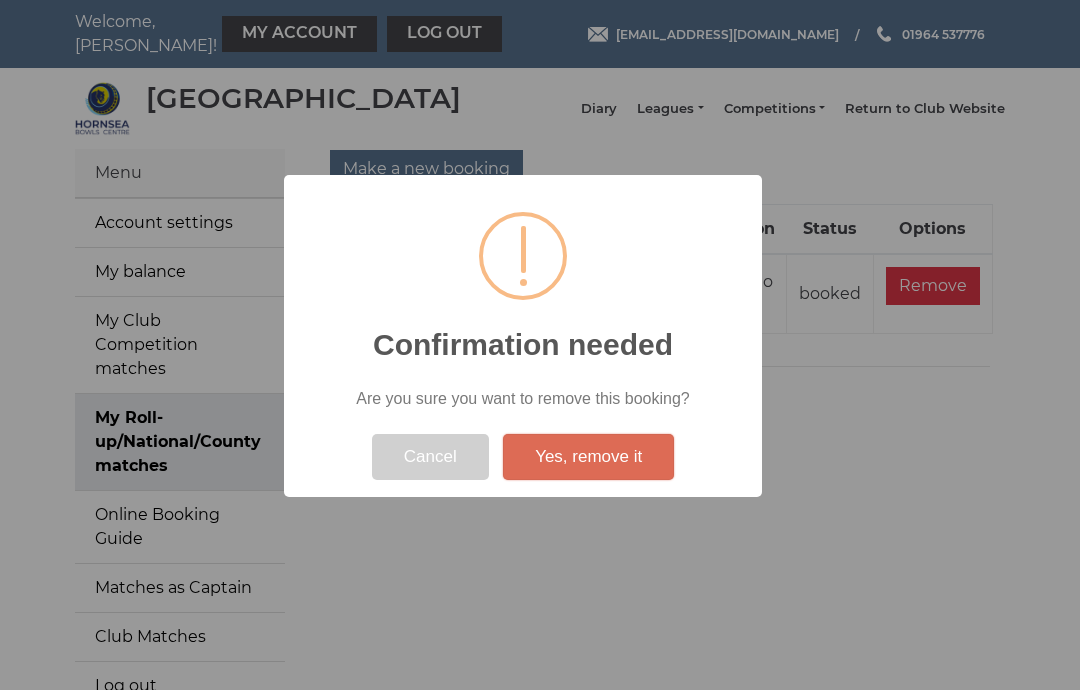 click on "Yes, remove it" at bounding box center [588, 457] 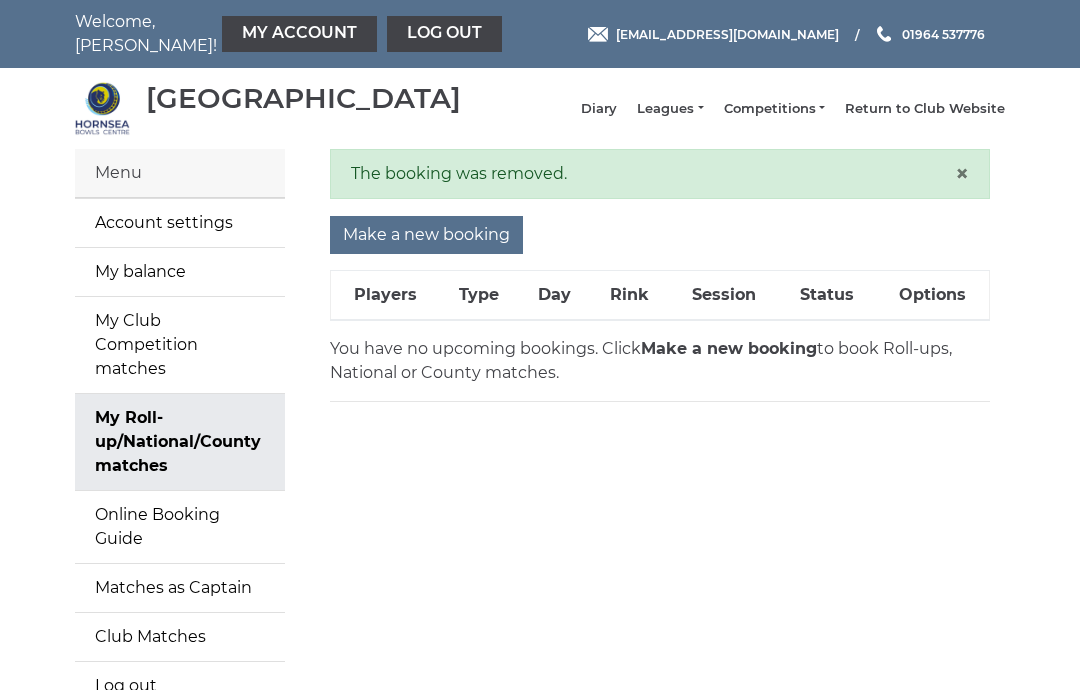 scroll, scrollTop: 0, scrollLeft: 0, axis: both 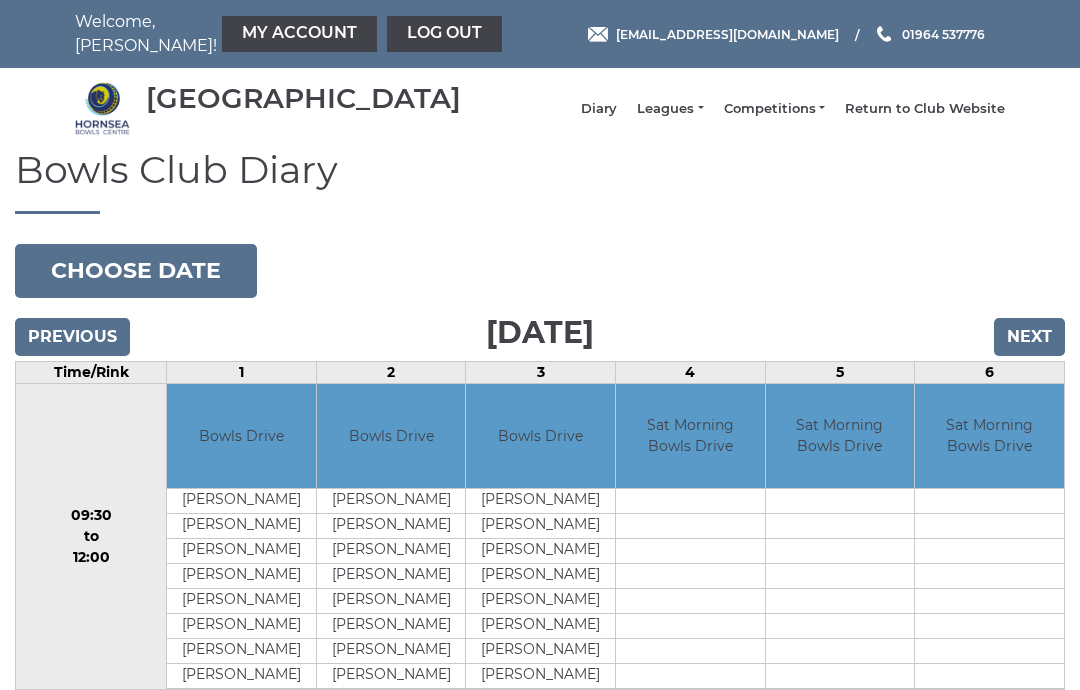 click on "Choose date" at bounding box center (136, 271) 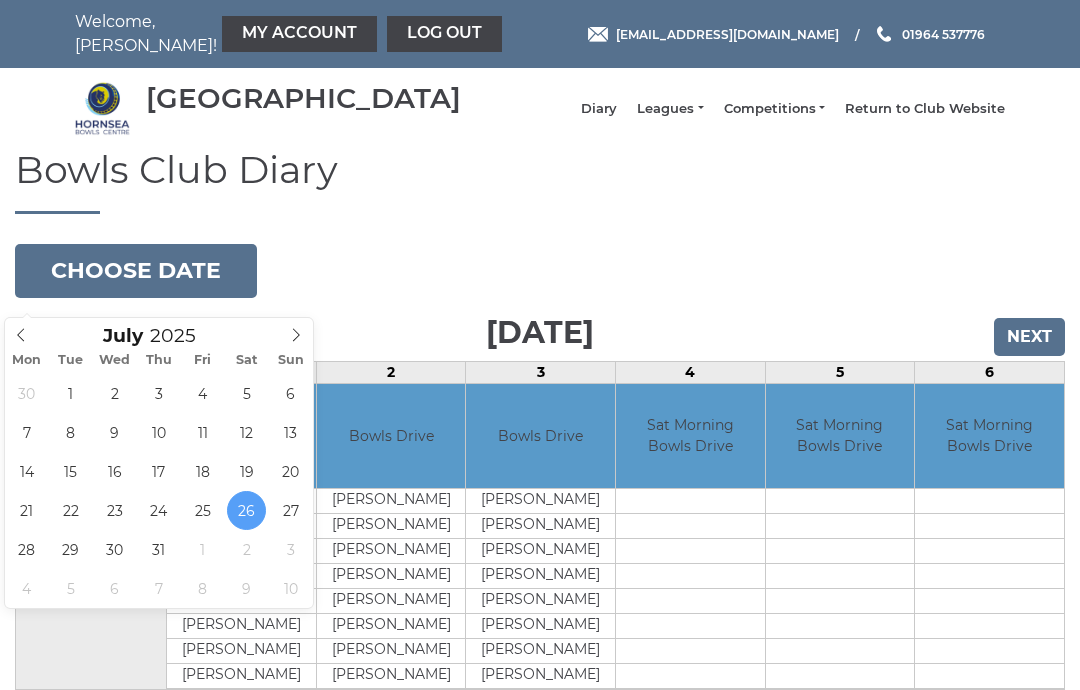 type on "2025-07-31" 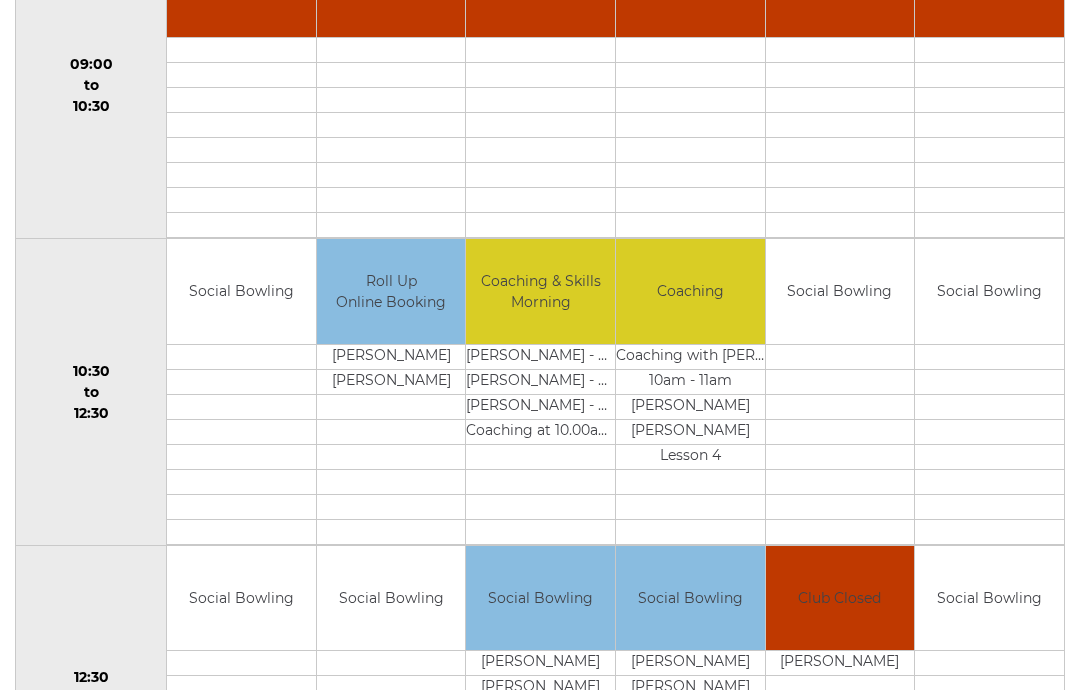 scroll, scrollTop: 451, scrollLeft: 0, axis: vertical 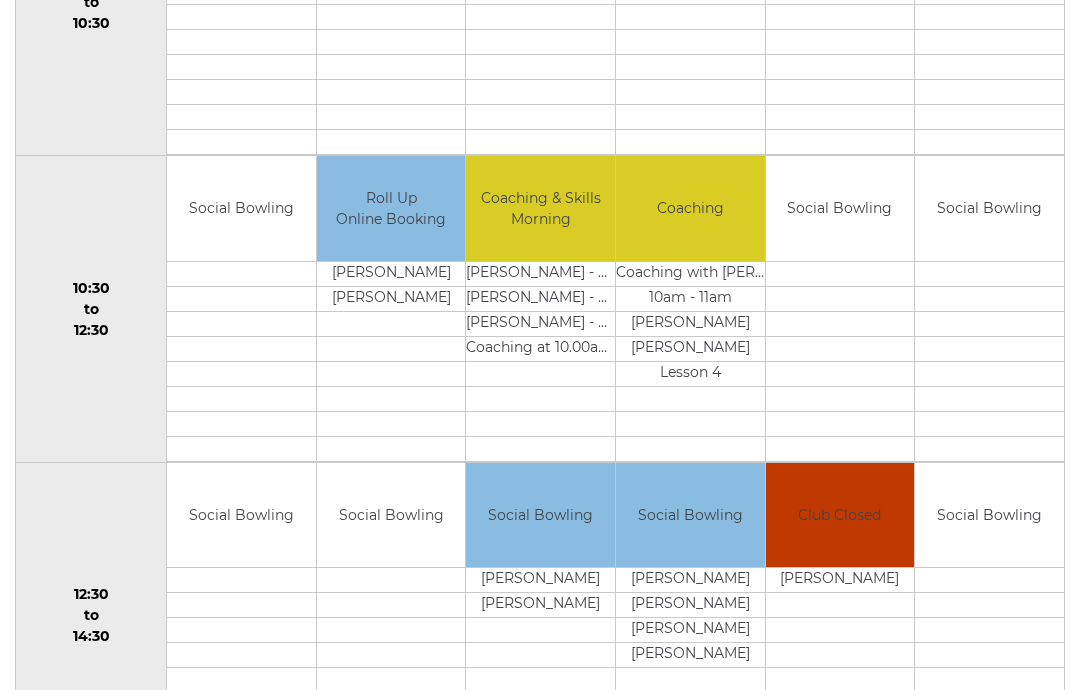 click at bounding box center (391, 348) 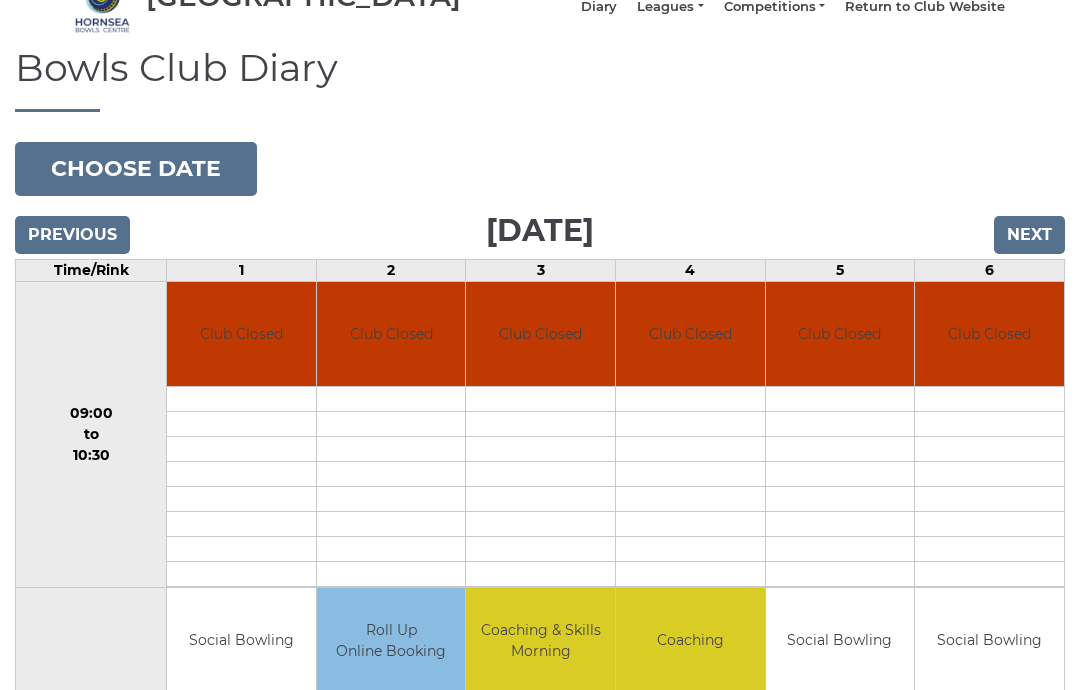 scroll, scrollTop: 0, scrollLeft: 0, axis: both 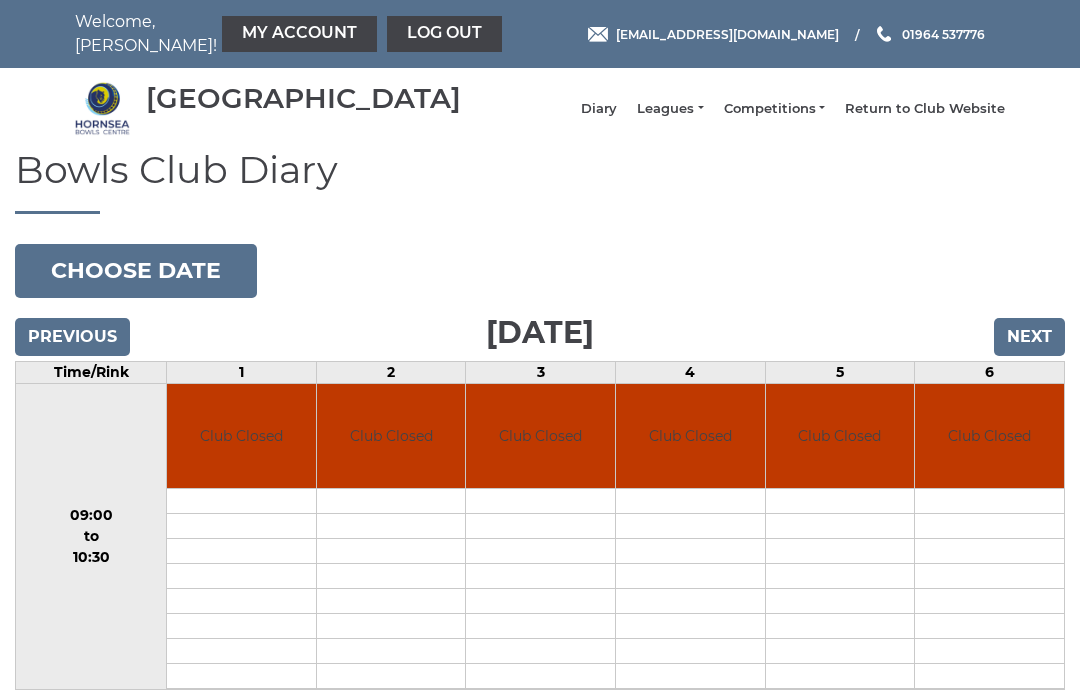 click on "My Account" at bounding box center [299, 34] 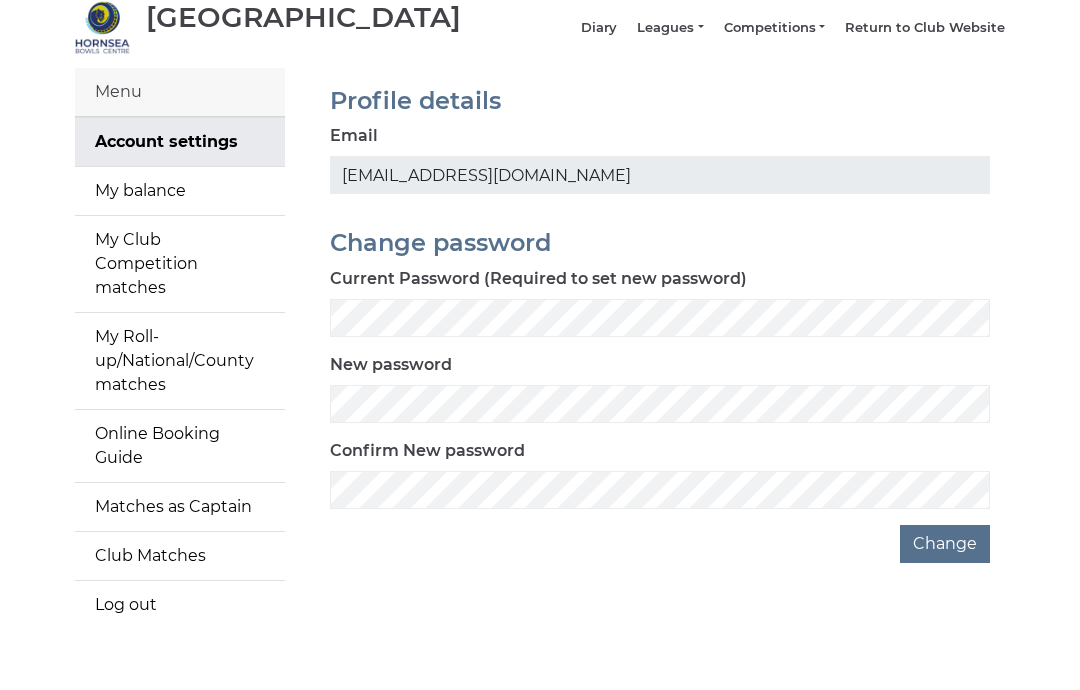 scroll, scrollTop: 123, scrollLeft: 0, axis: vertical 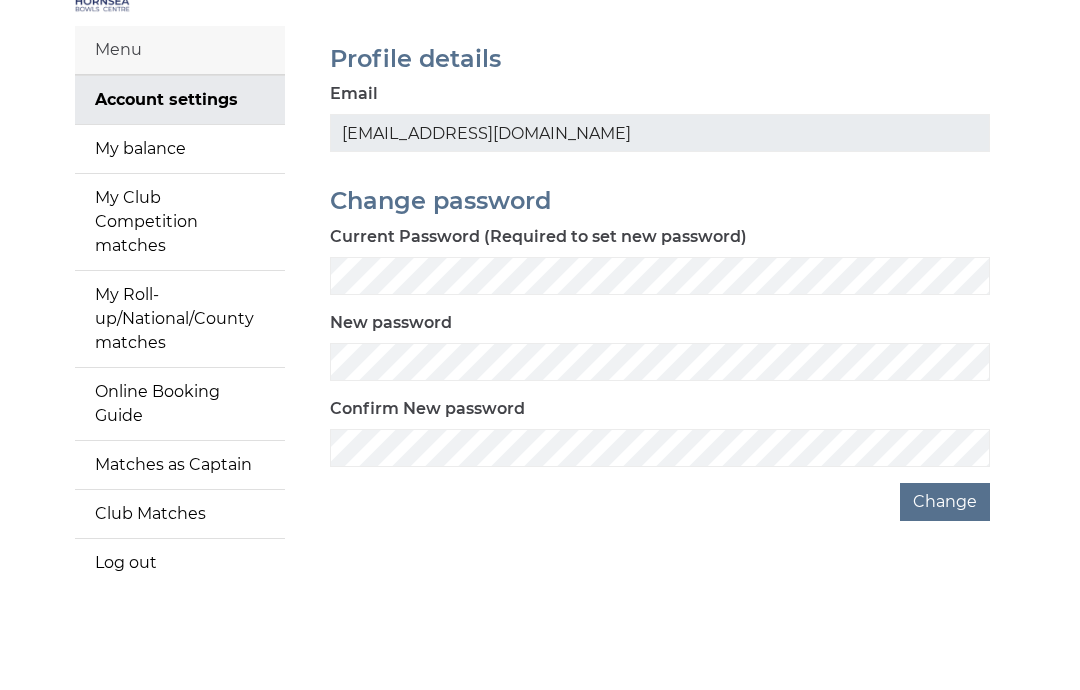click on "My balance" at bounding box center [180, 149] 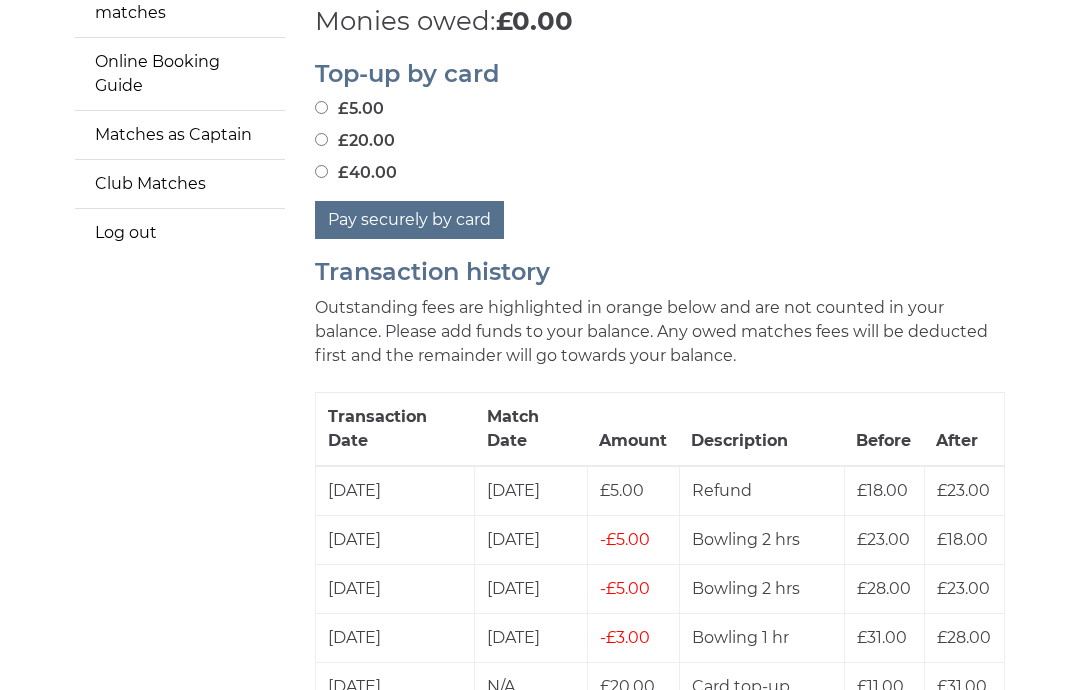 scroll, scrollTop: 454, scrollLeft: 0, axis: vertical 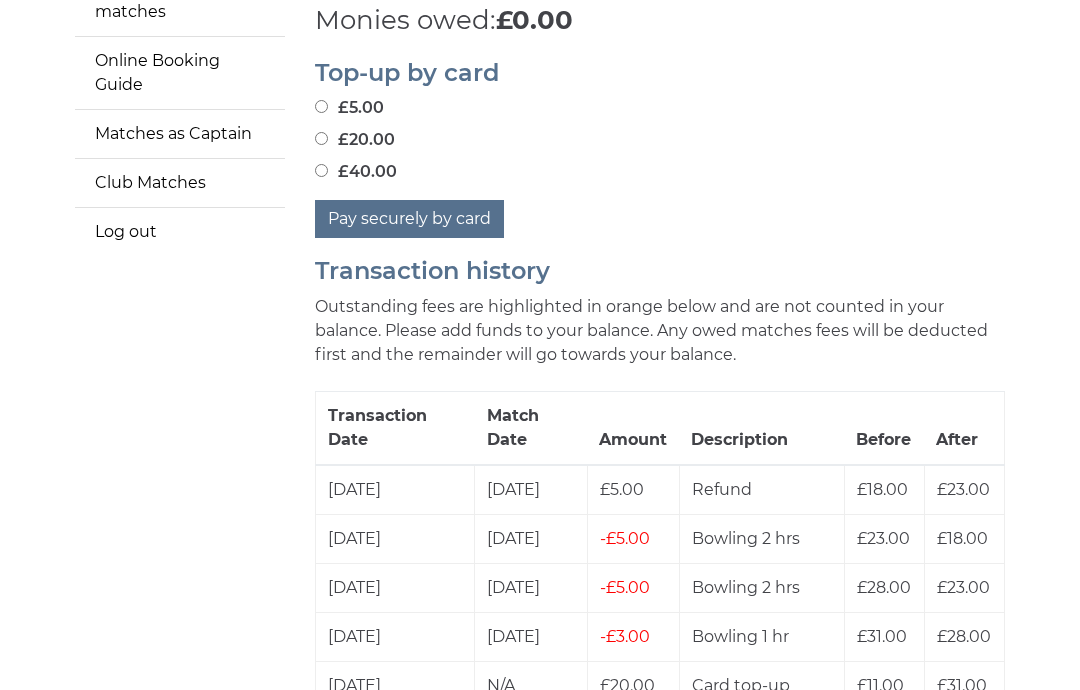 click on "Menu
Account settings
My balance
My Club Competition matches
My Roll-up/National/County matches
Online Booking Guide
Matches as Captain
Club Matches
Log out" at bounding box center (180, 823) 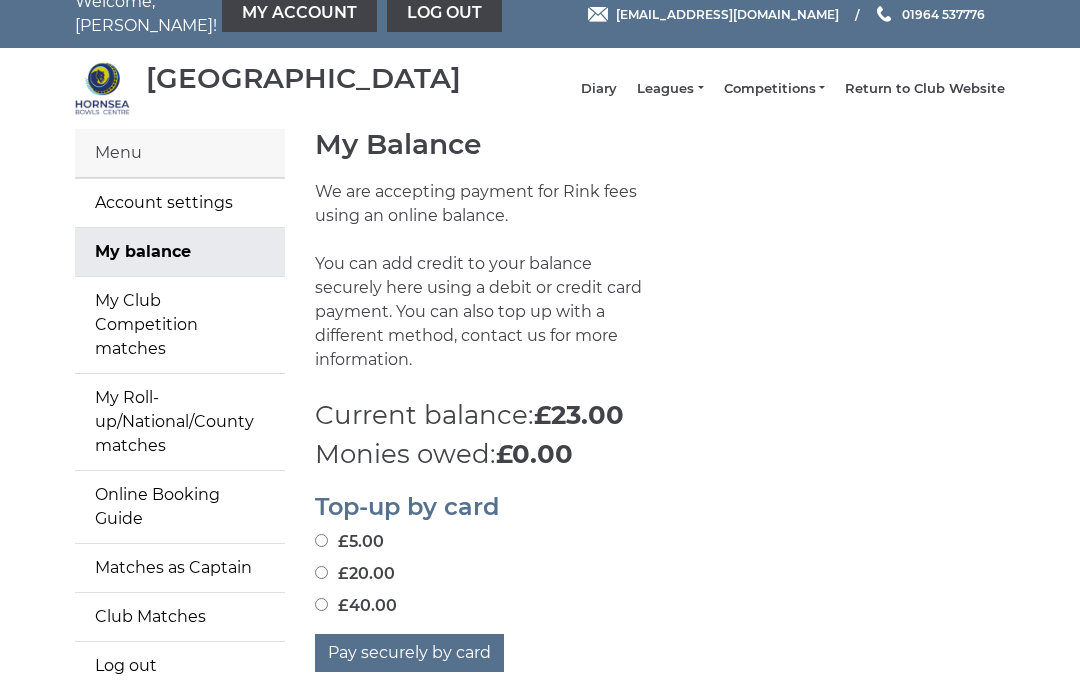 scroll, scrollTop: 0, scrollLeft: 0, axis: both 